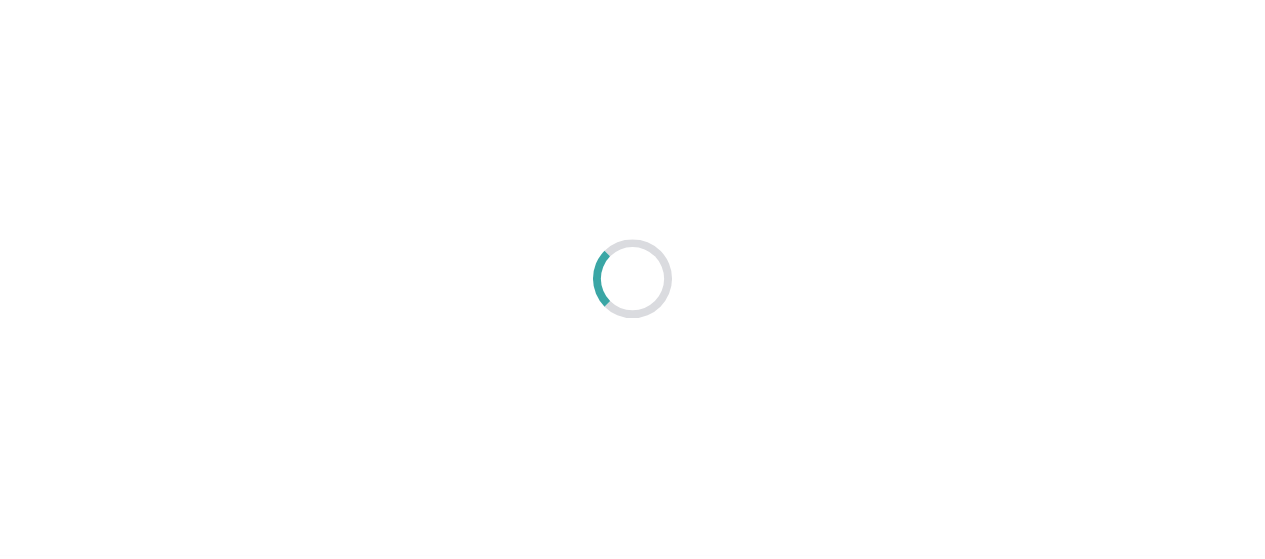 scroll, scrollTop: 0, scrollLeft: 0, axis: both 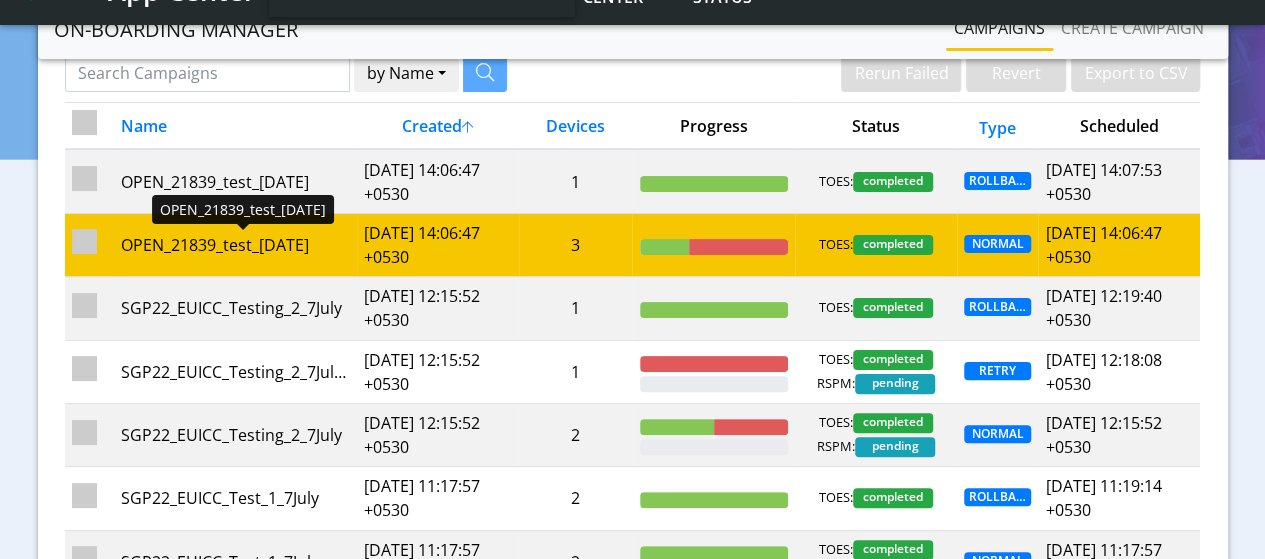 click on "OPEN_21839_test_9July" at bounding box center [235, 245] 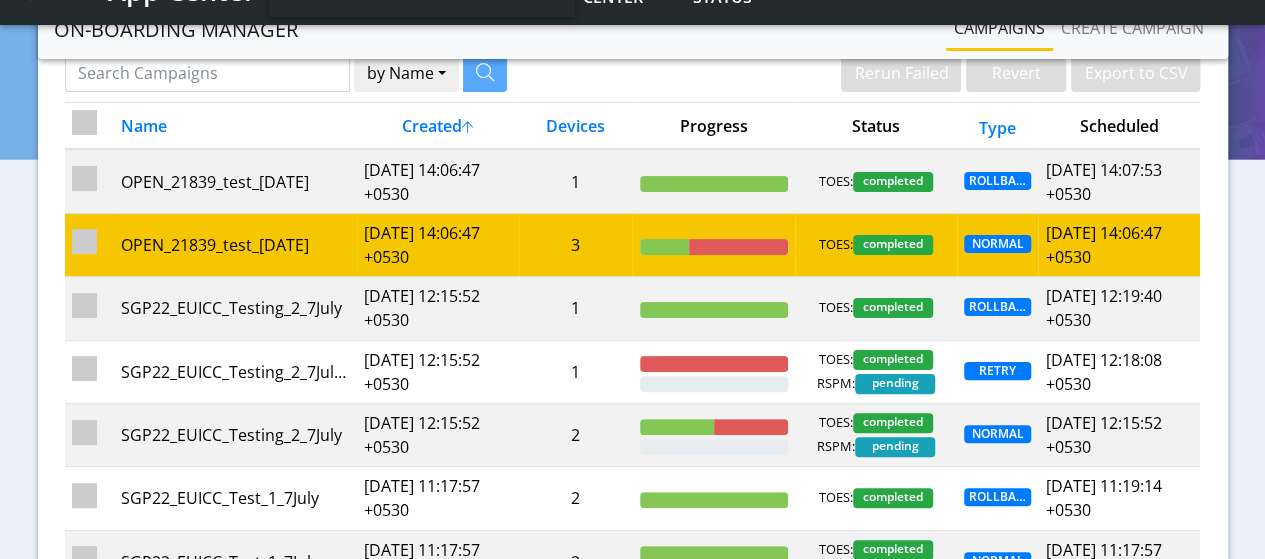 scroll, scrollTop: 0, scrollLeft: 0, axis: both 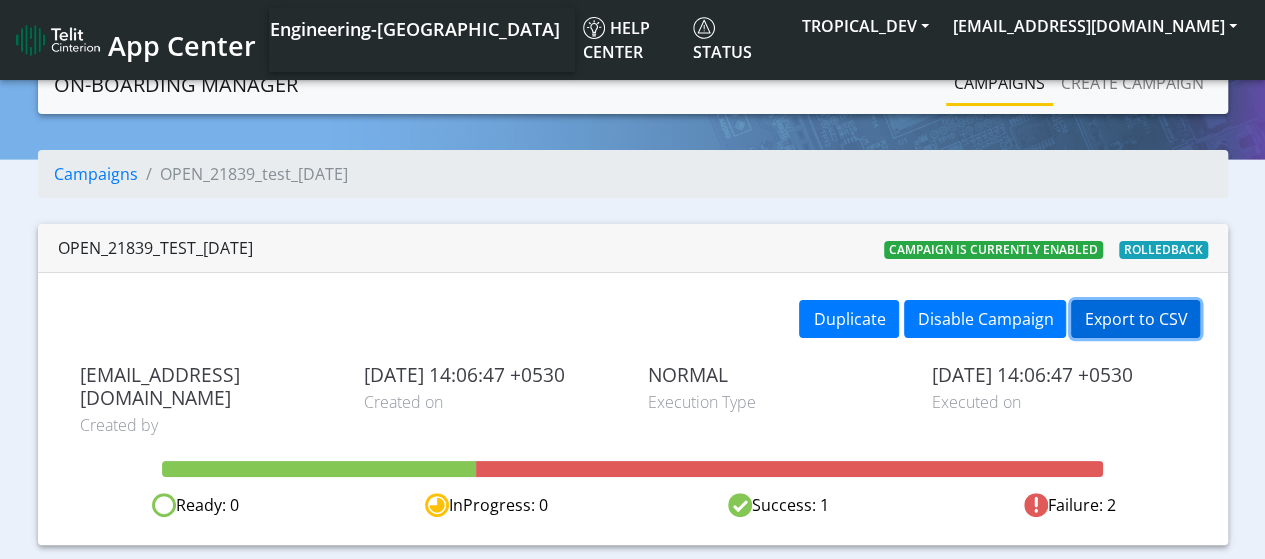click on "Export to CSV" at bounding box center (1135, 319) 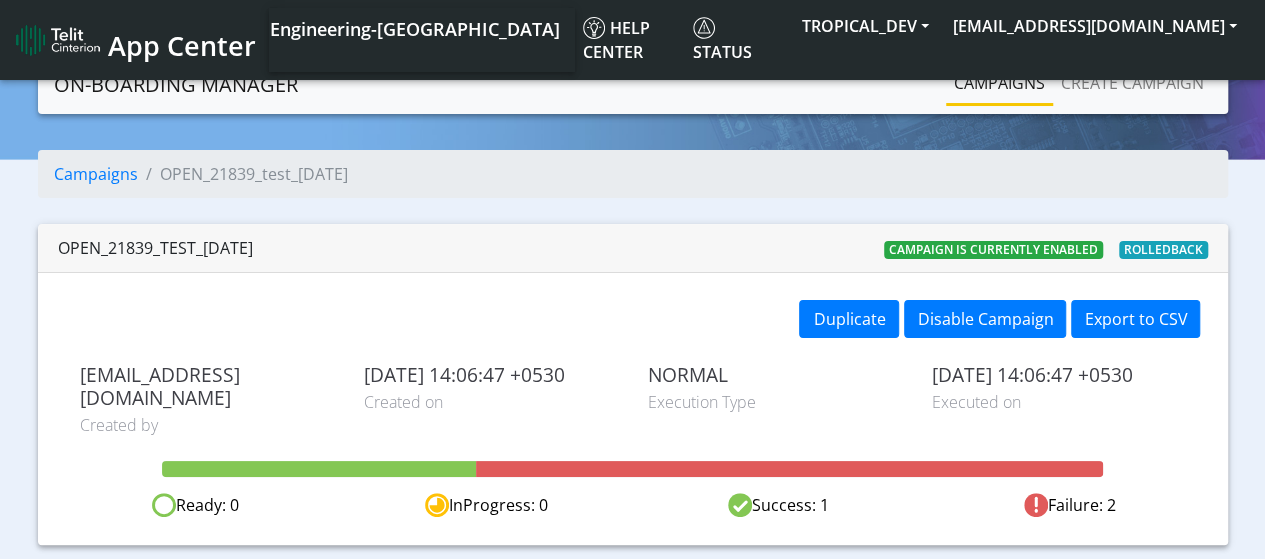click on "Campaigns" 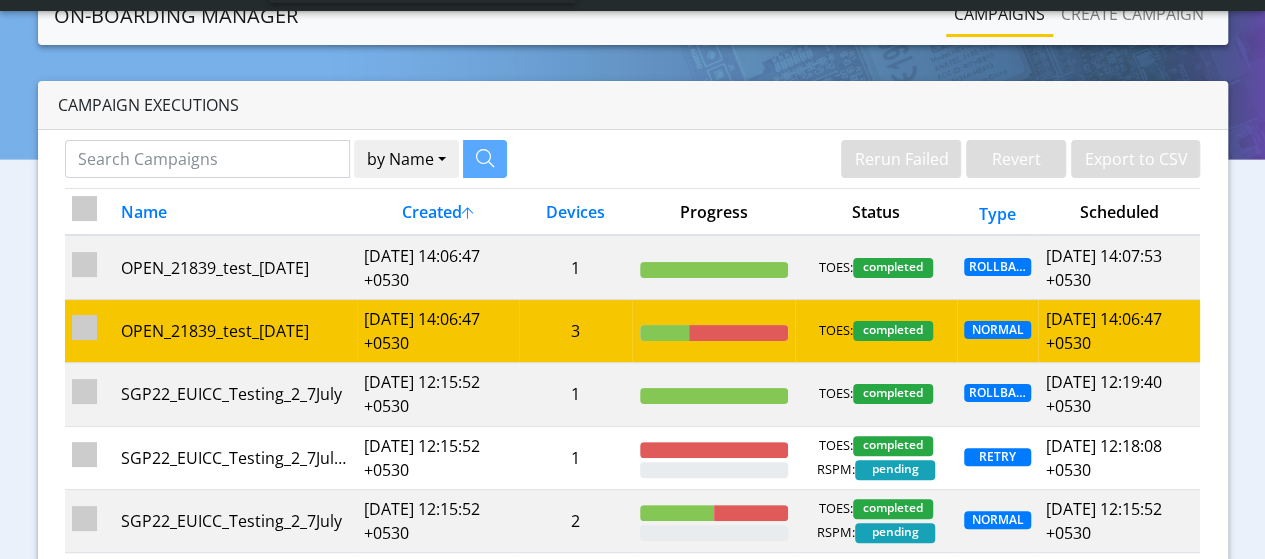 scroll, scrollTop: 100, scrollLeft: 0, axis: vertical 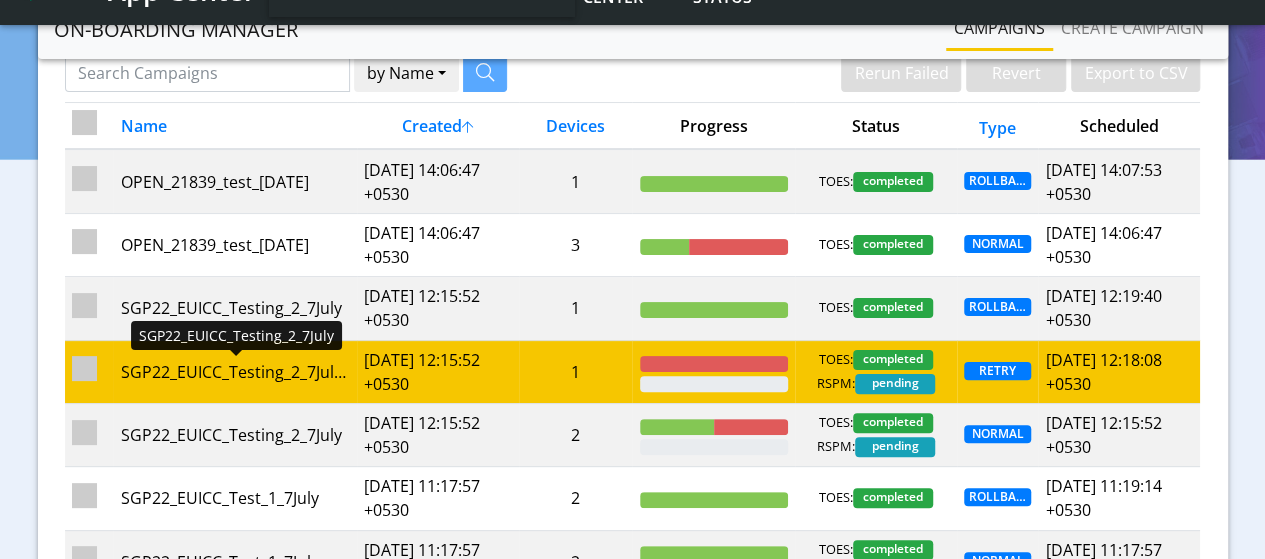 click on "SGP22_EUICC_Testing_2_7July   - Rerun" at bounding box center (235, 372) 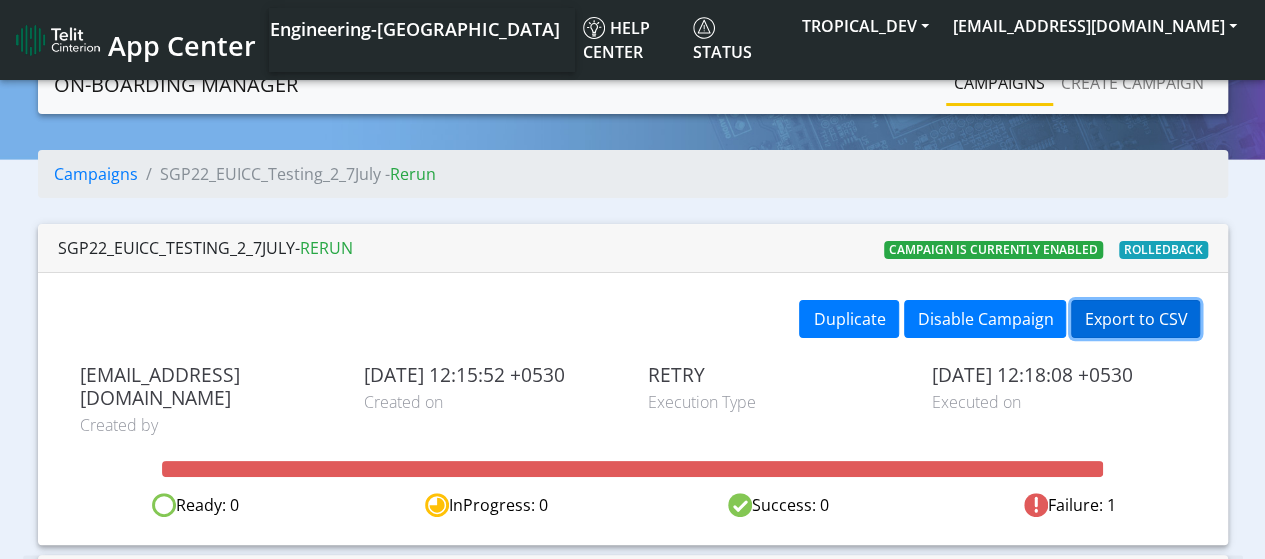click on "Export to CSV" at bounding box center [1135, 319] 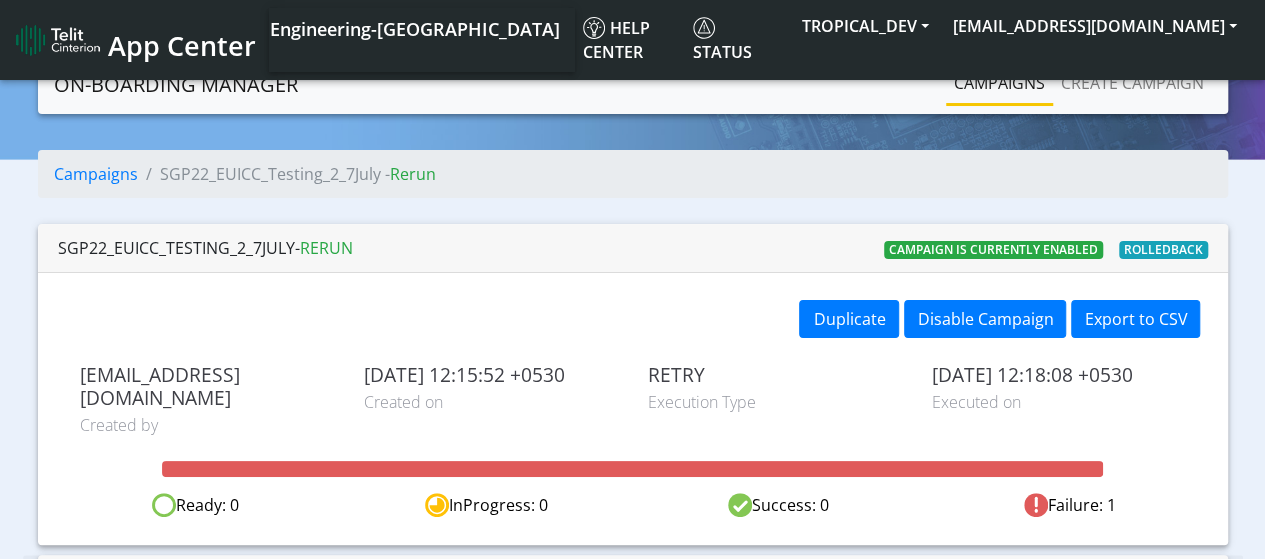 click on "Campaigns" 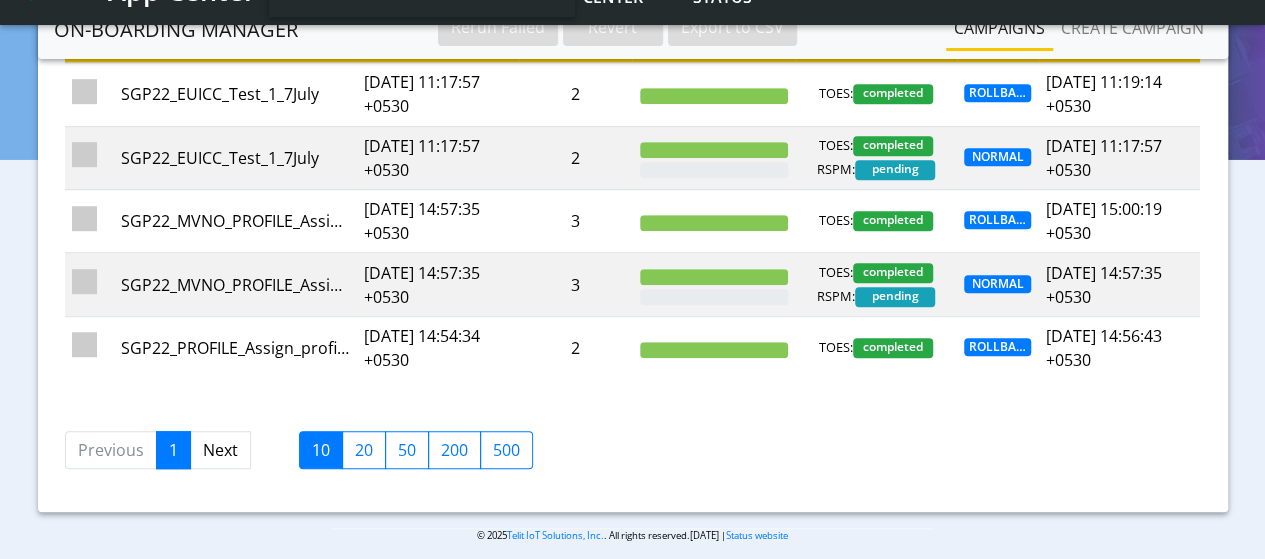 scroll, scrollTop: 514, scrollLeft: 0, axis: vertical 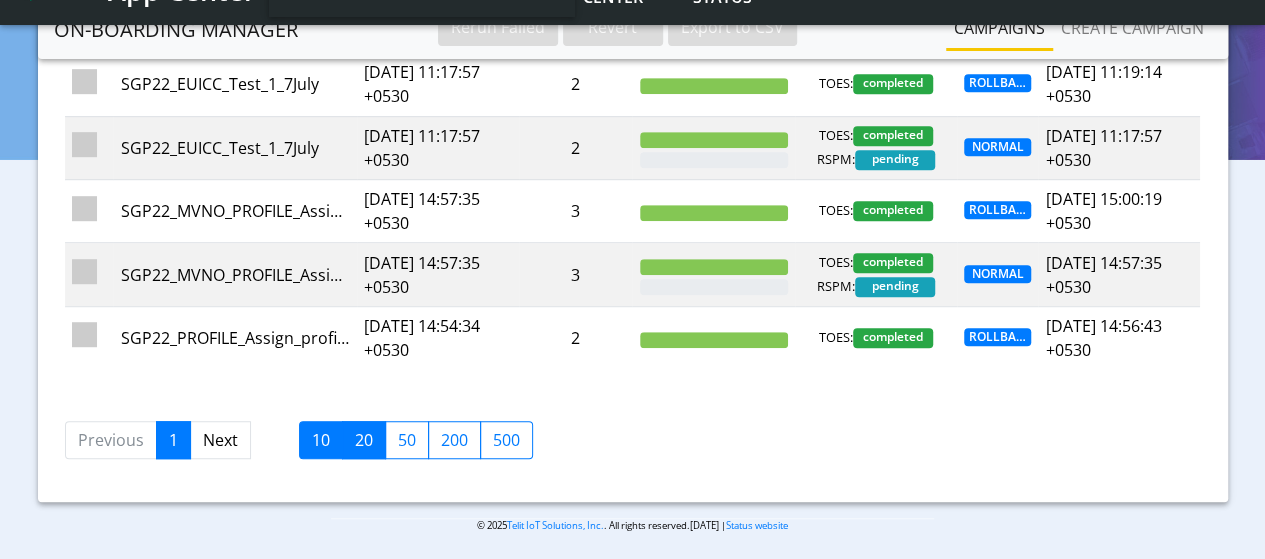 click on "20" 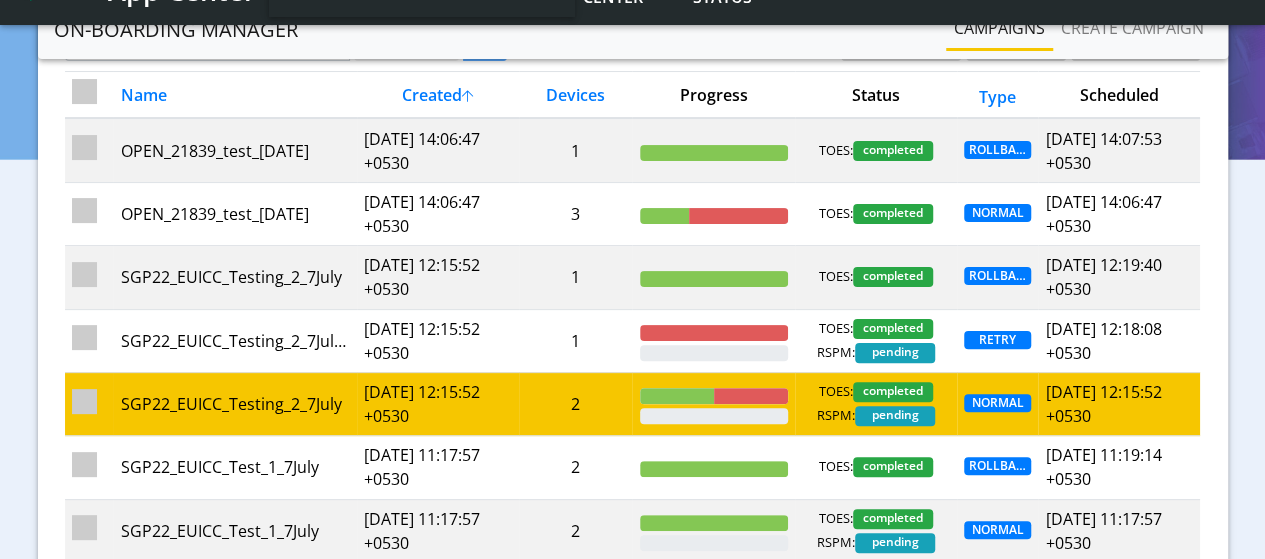 scroll, scrollTop: 0, scrollLeft: 0, axis: both 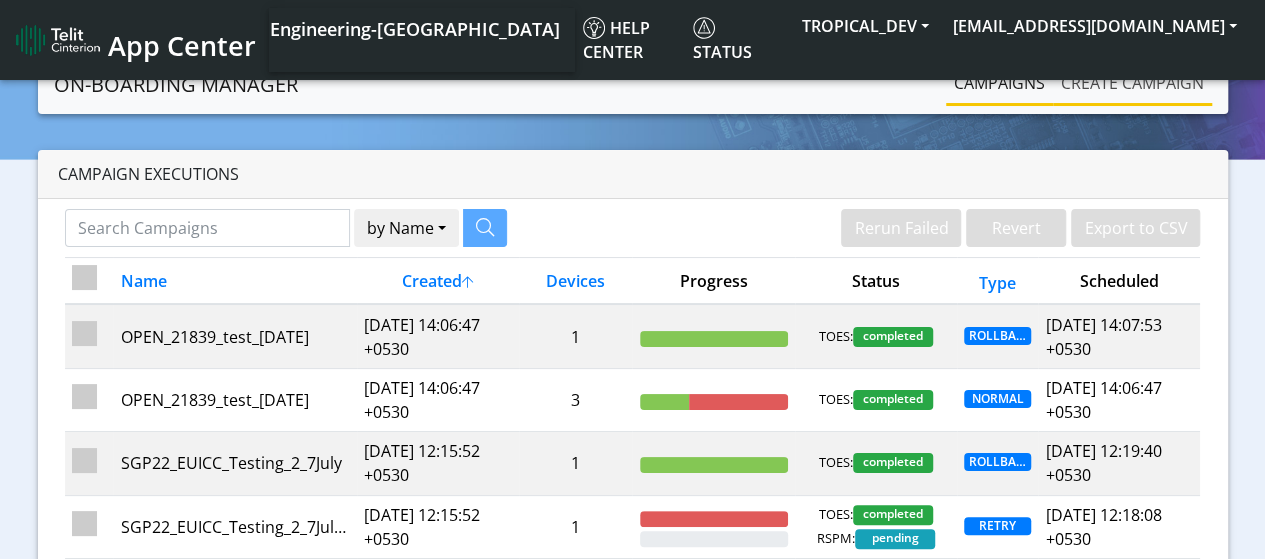 click on "Create campaign" 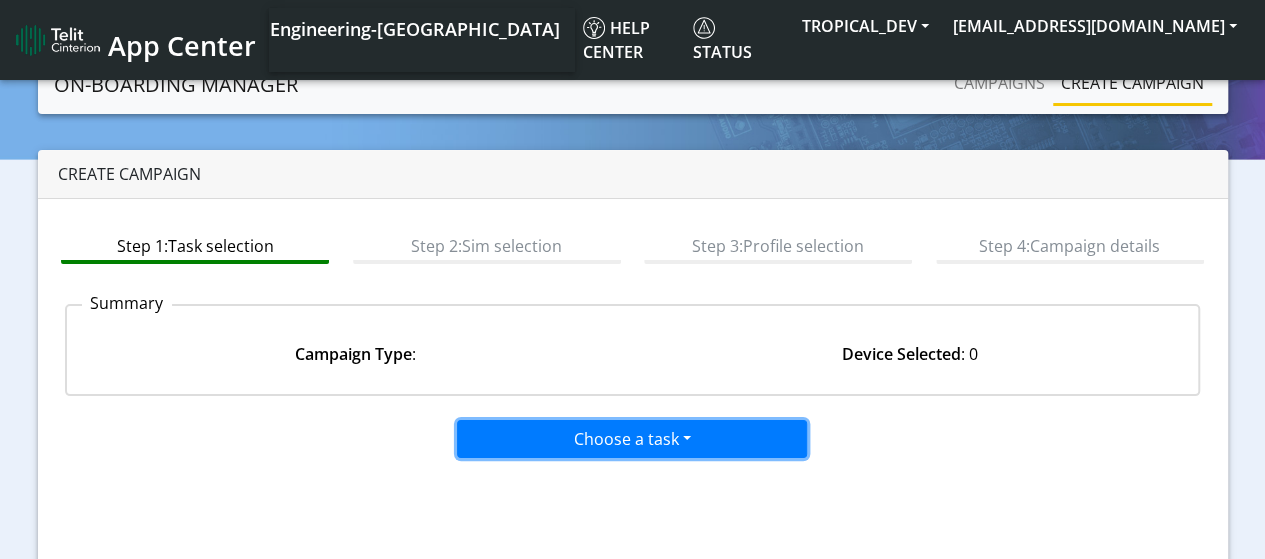 click on "Choose a task" at bounding box center (632, 439) 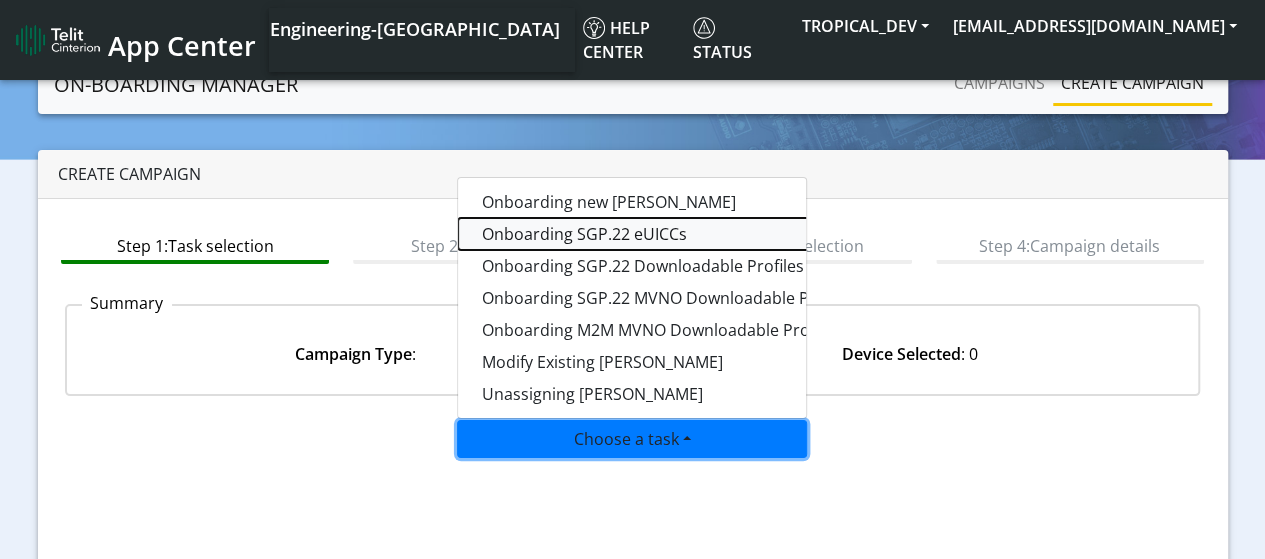 click on "Onboarding SGP.22 eUICCs" at bounding box center (708, 234) 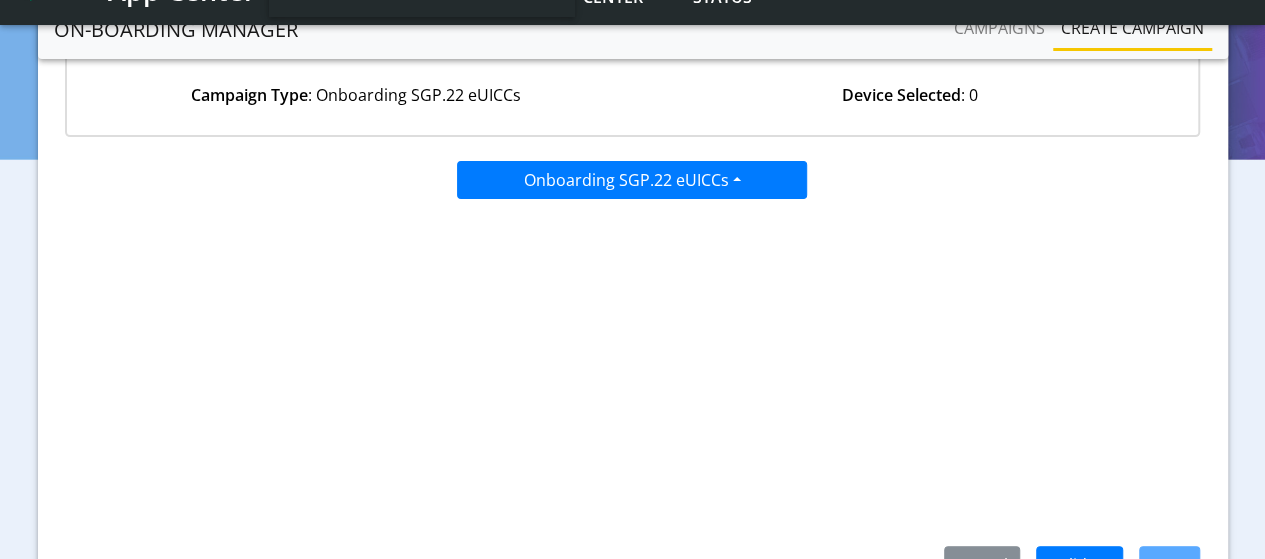 scroll, scrollTop: 300, scrollLeft: 0, axis: vertical 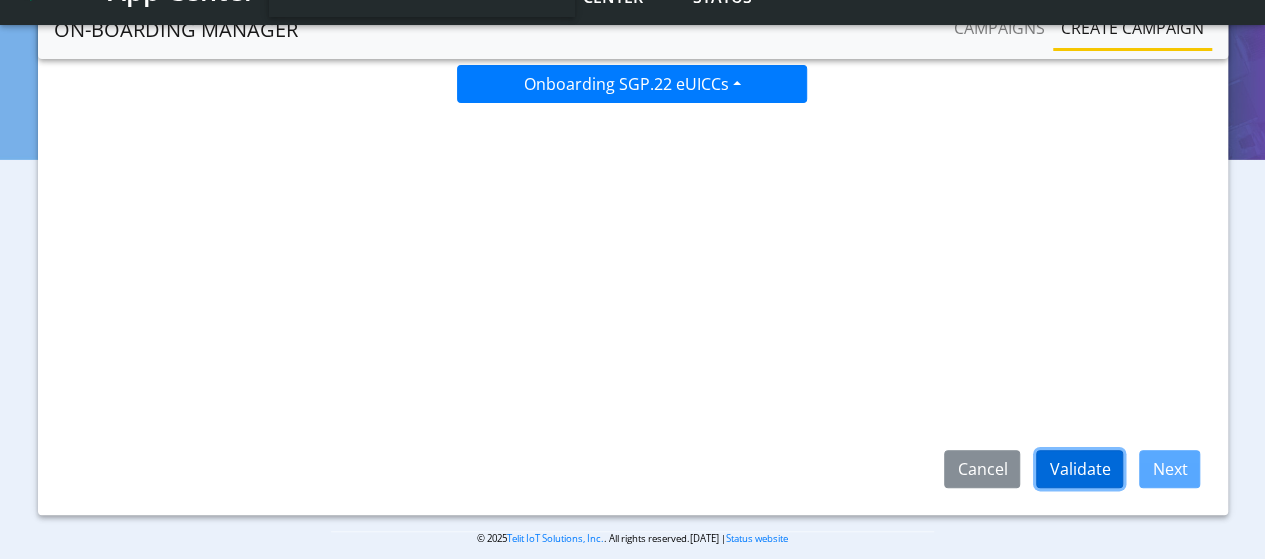 click on "Validate" at bounding box center [1079, 469] 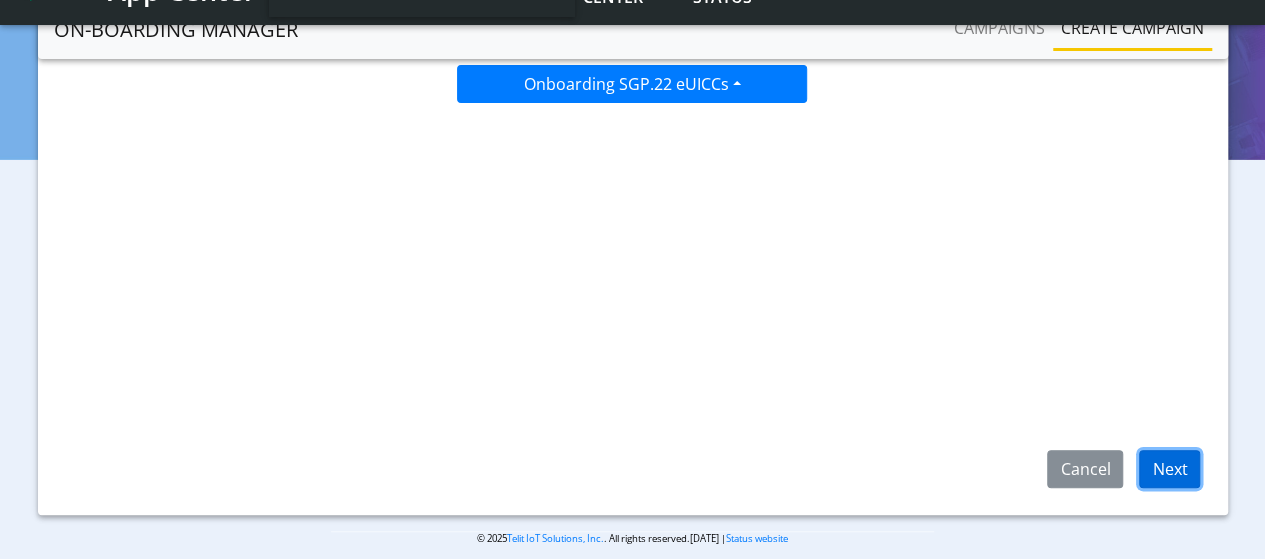 click on "Next" at bounding box center [1169, 469] 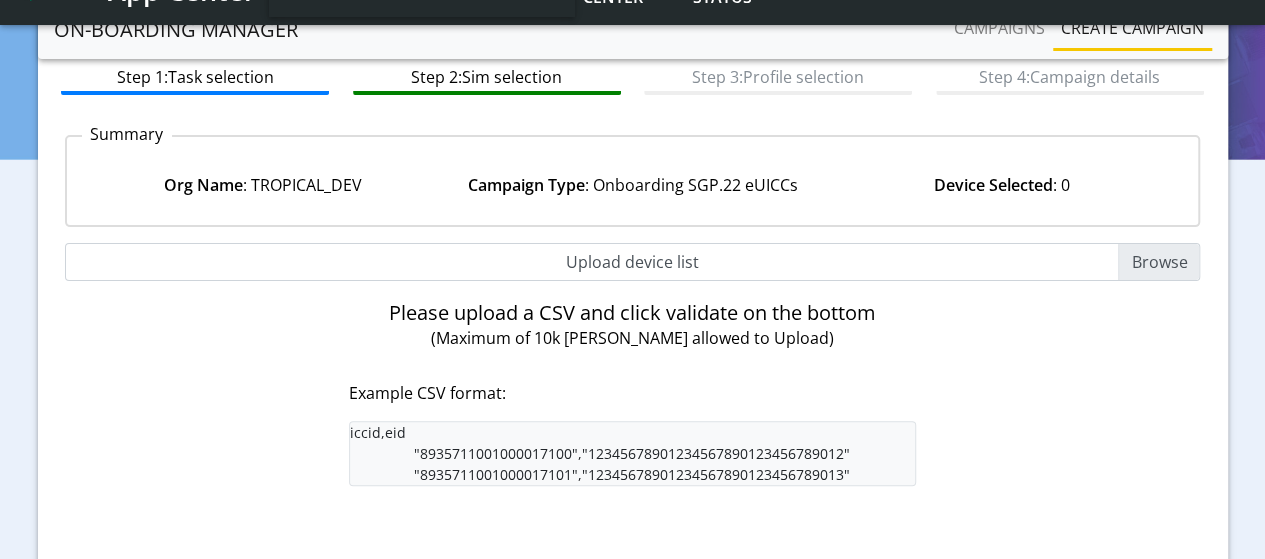 scroll, scrollTop: 100, scrollLeft: 0, axis: vertical 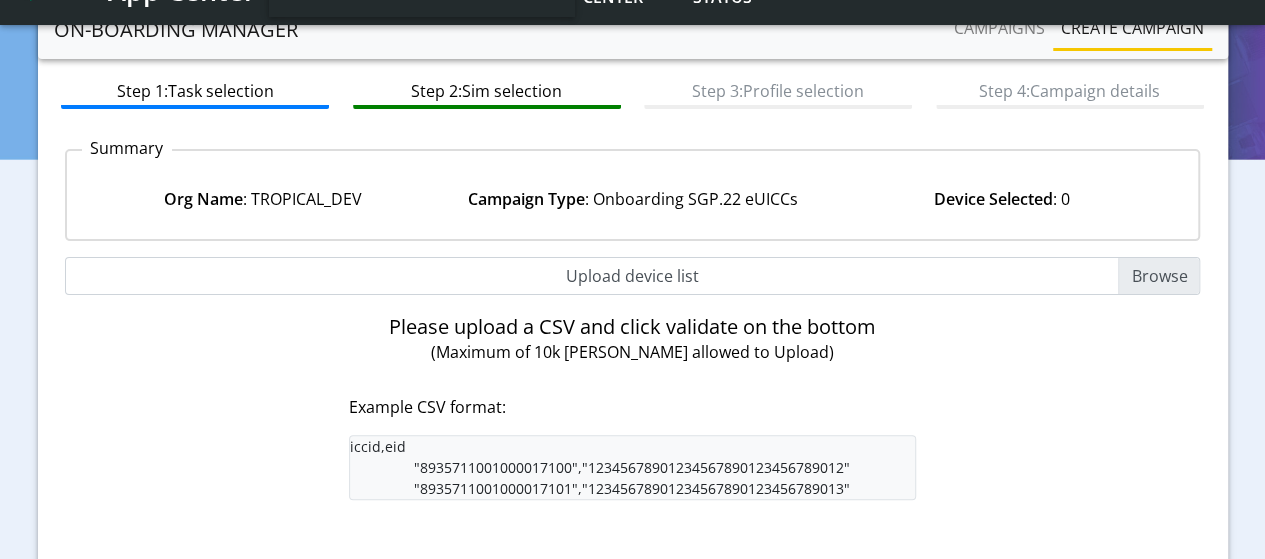 click on "Upload device list" at bounding box center [633, 276] 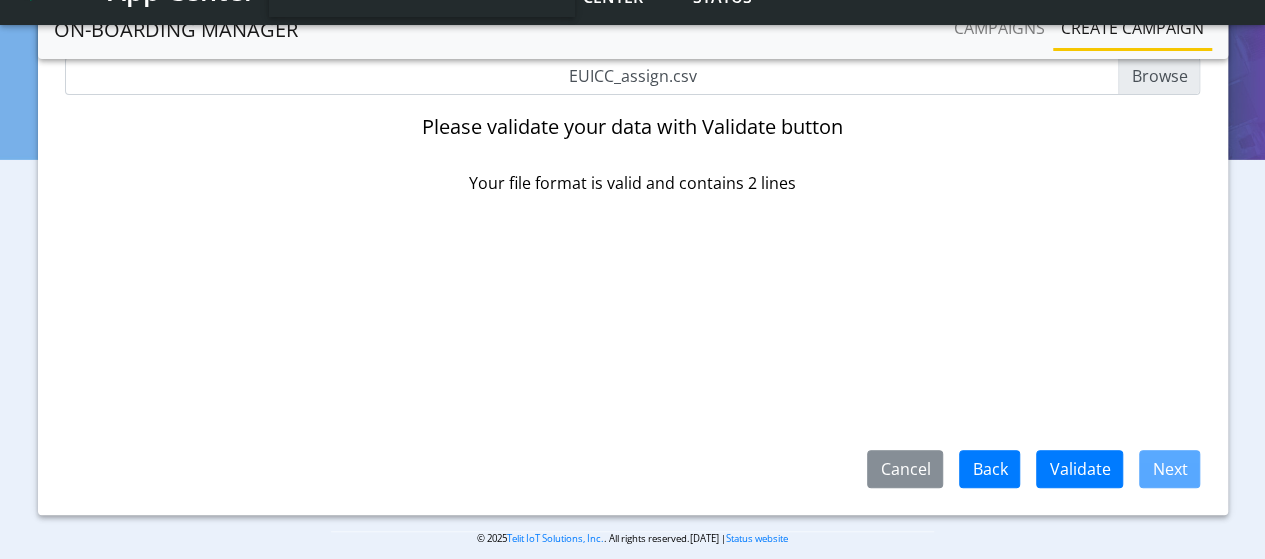 scroll, scrollTop: 318, scrollLeft: 0, axis: vertical 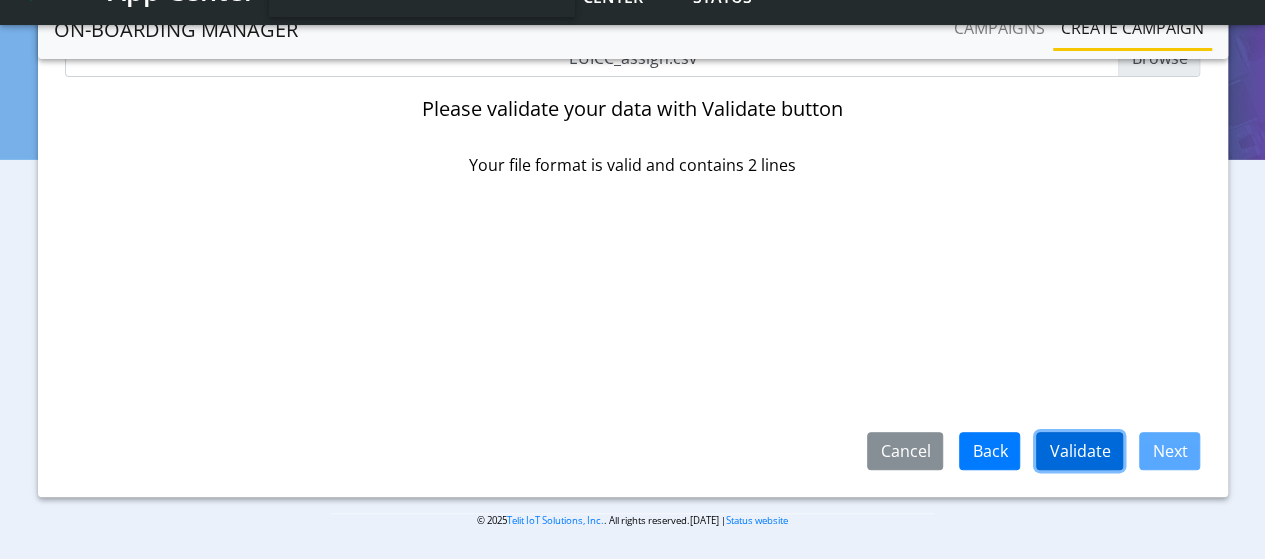 click on "Validate" at bounding box center (1079, 451) 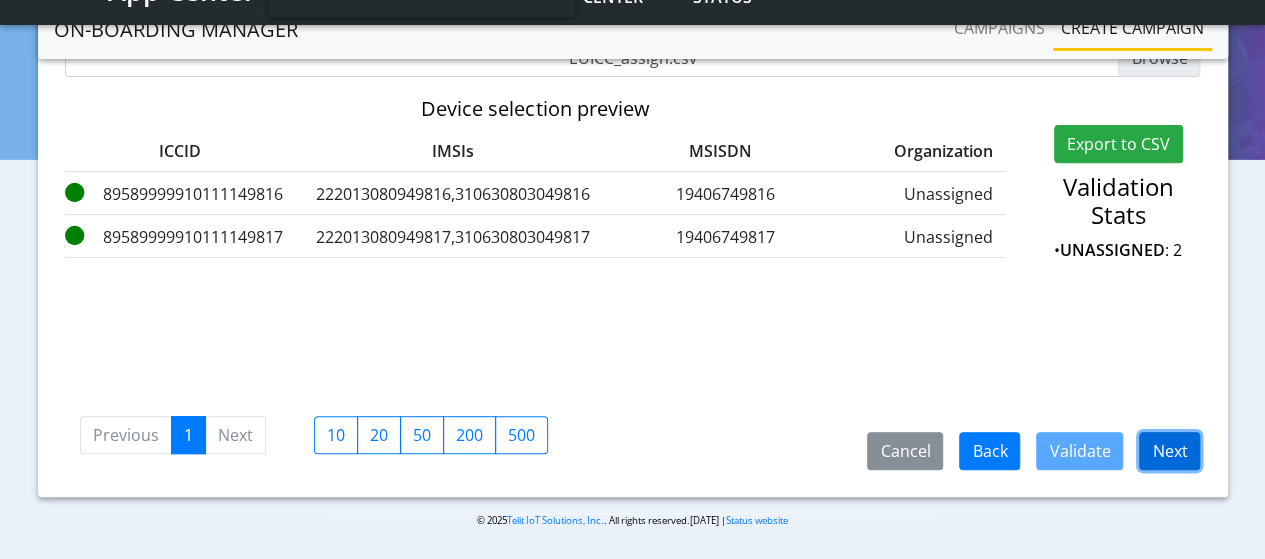 click on "Next" at bounding box center (1169, 451) 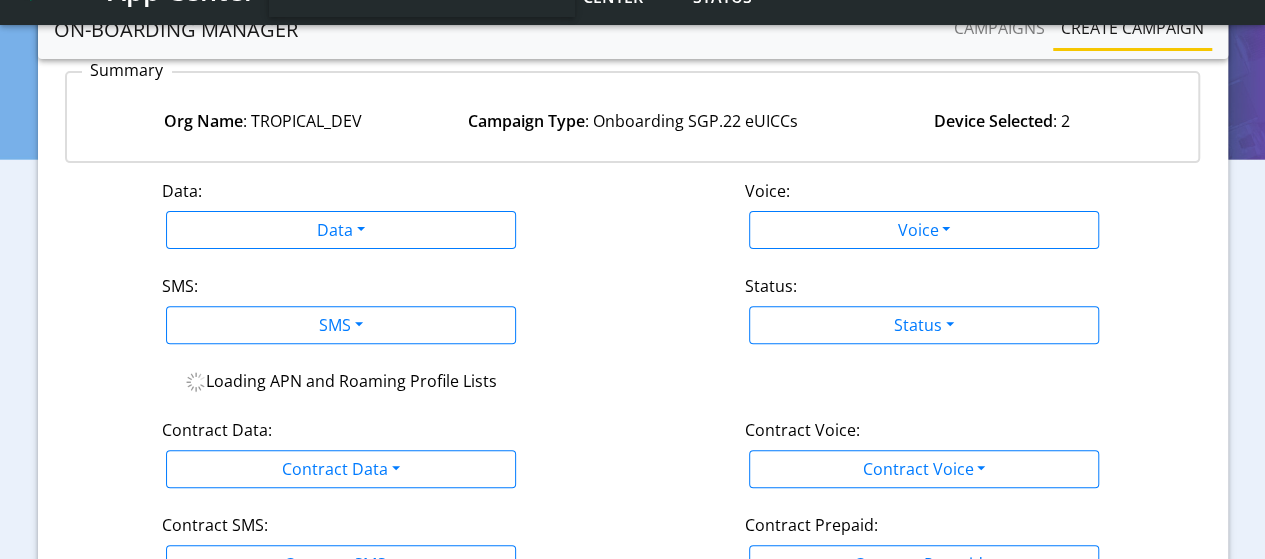 scroll, scrollTop: 118, scrollLeft: 0, axis: vertical 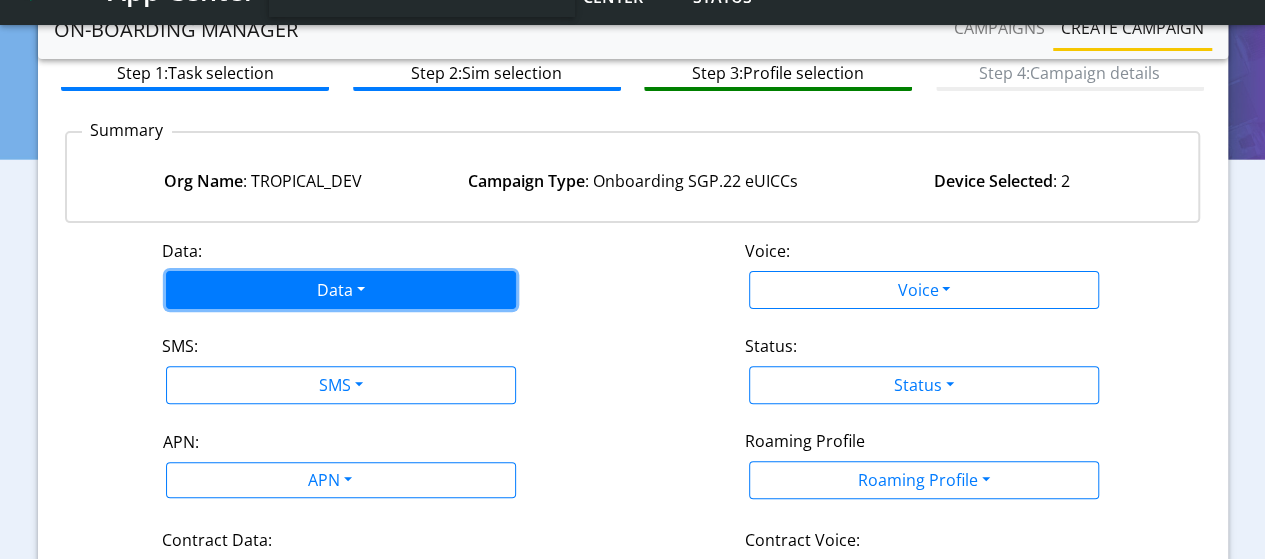 click on "Data" at bounding box center (341, 290) 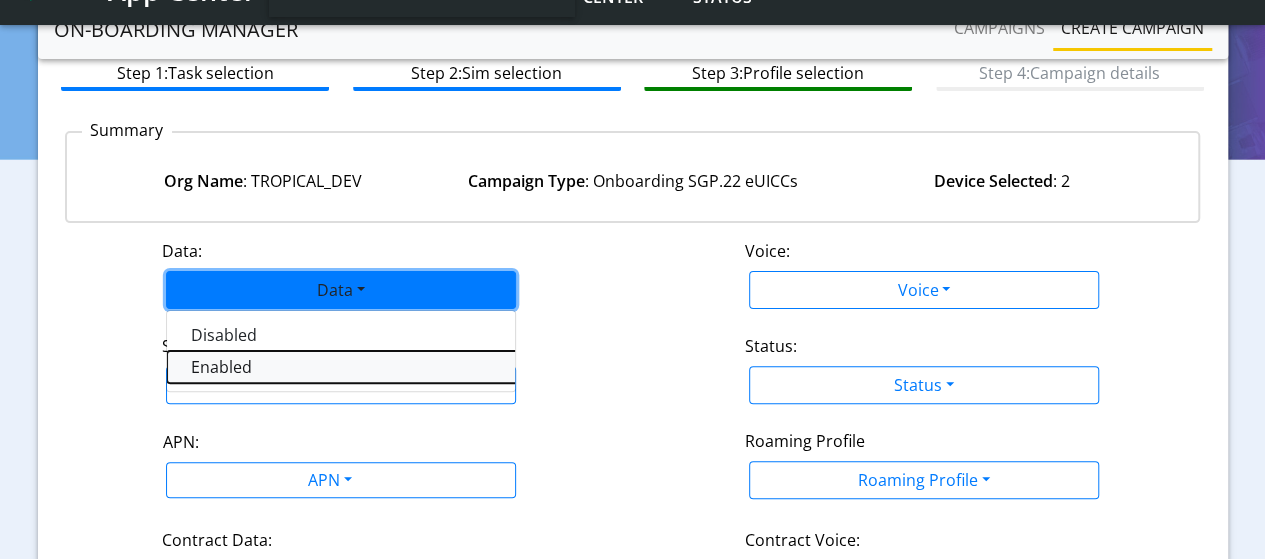 click on "Enabled" at bounding box center (417, 367) 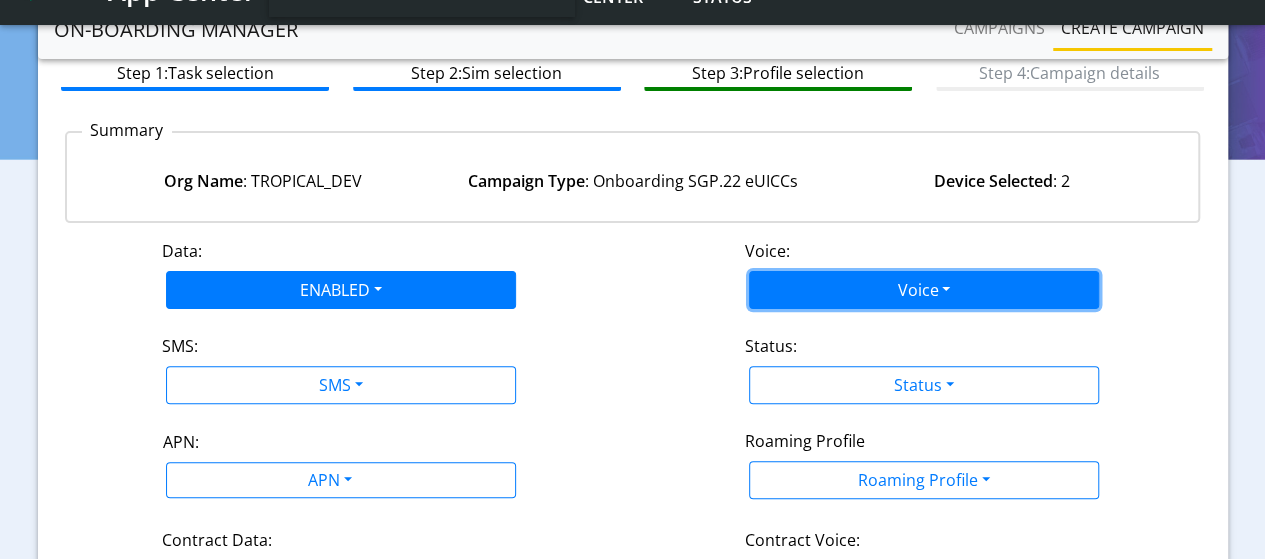 click on "Voice" at bounding box center [924, 290] 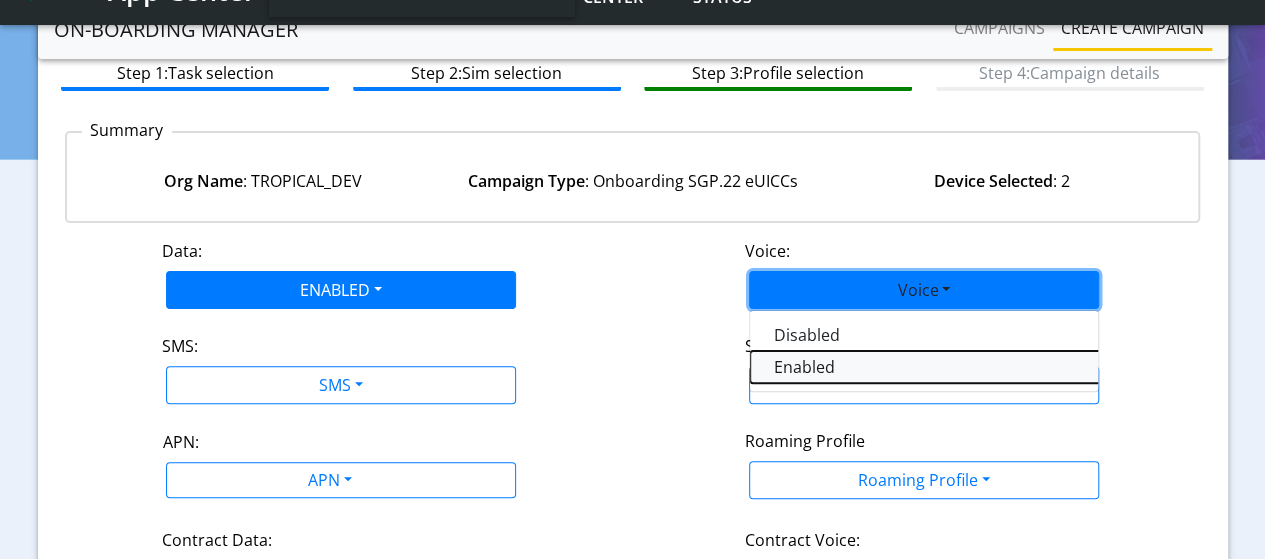 click on "Enabled" at bounding box center [1000, 367] 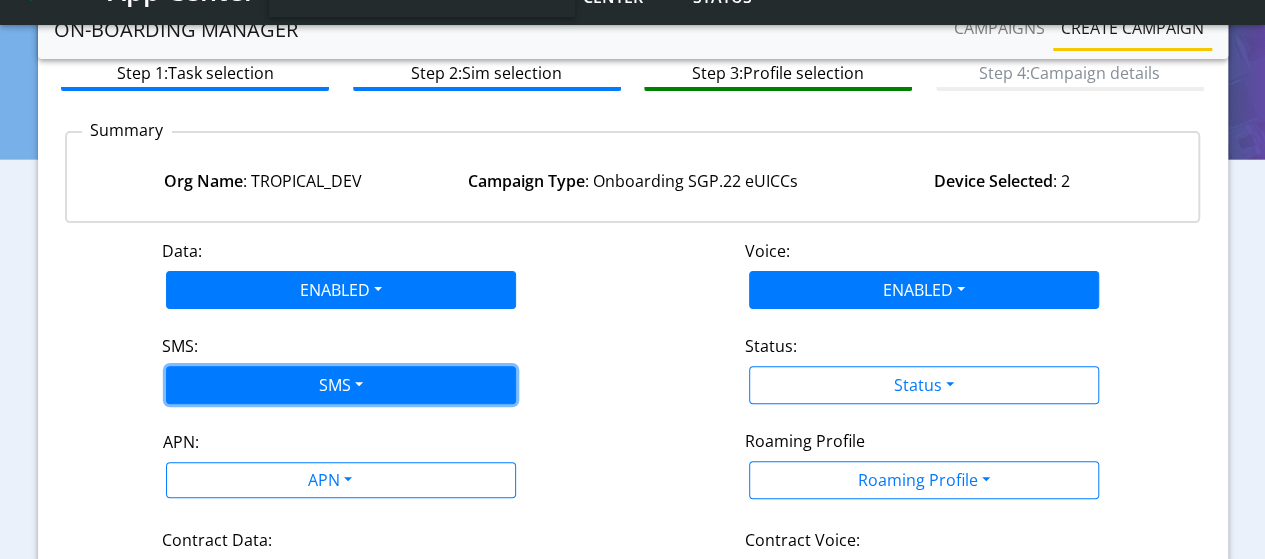 click on "SMS" at bounding box center (341, 385) 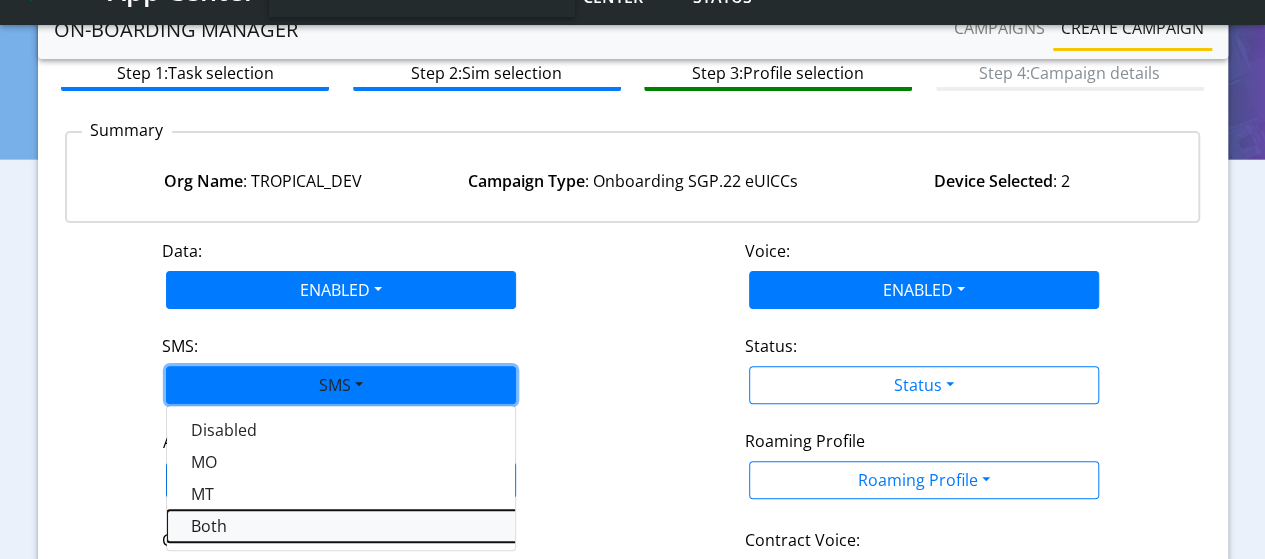 click on "Both" at bounding box center [417, 526] 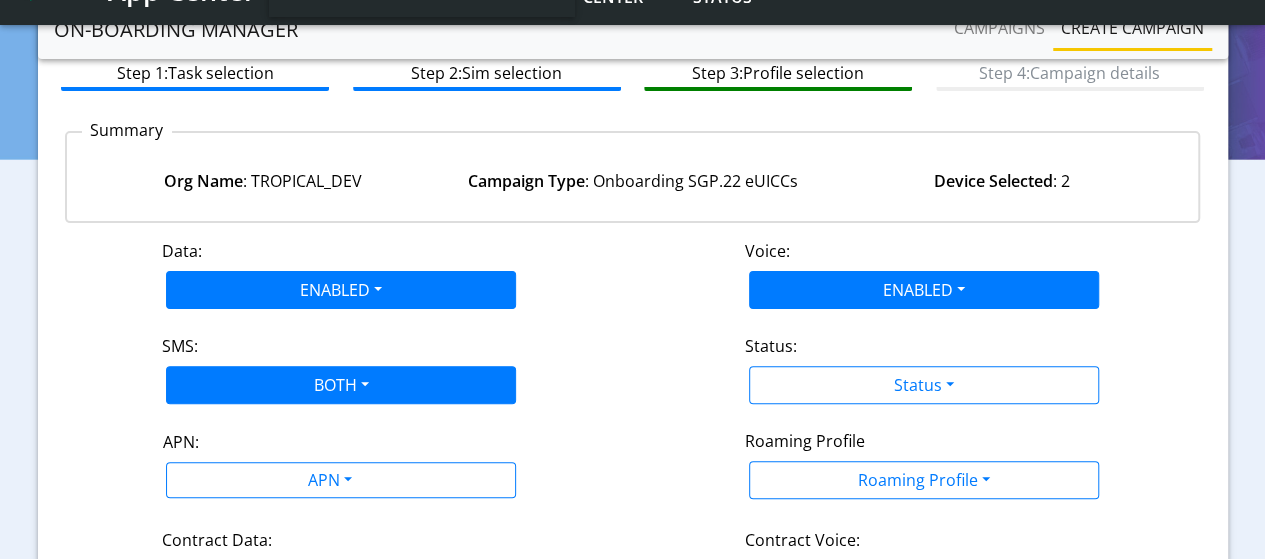 scroll, scrollTop: 318, scrollLeft: 0, axis: vertical 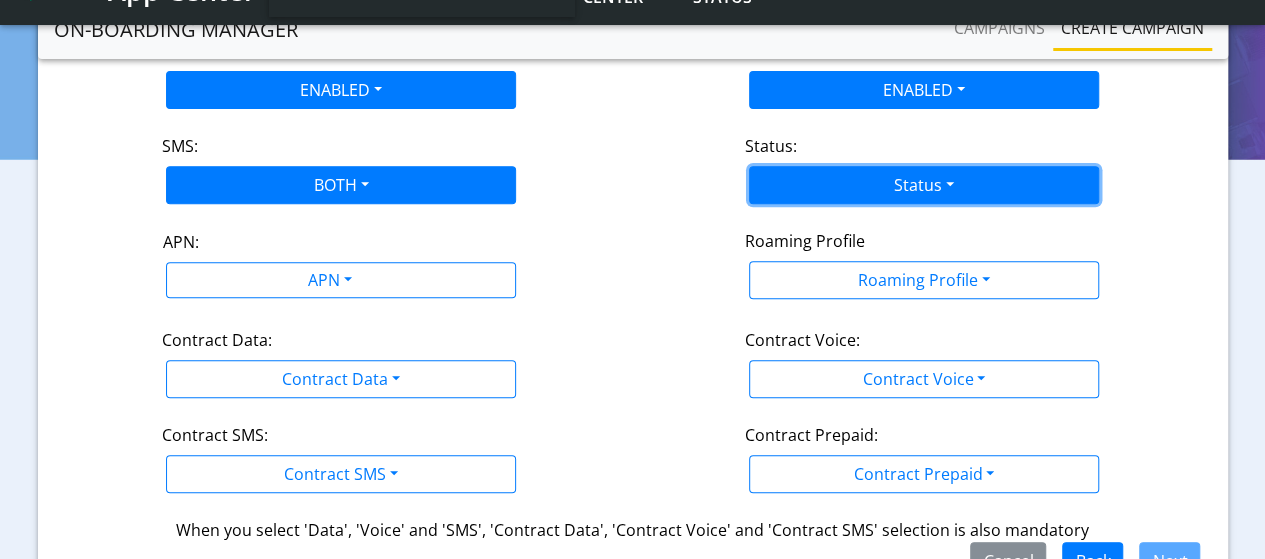 click on "Status" at bounding box center [924, 185] 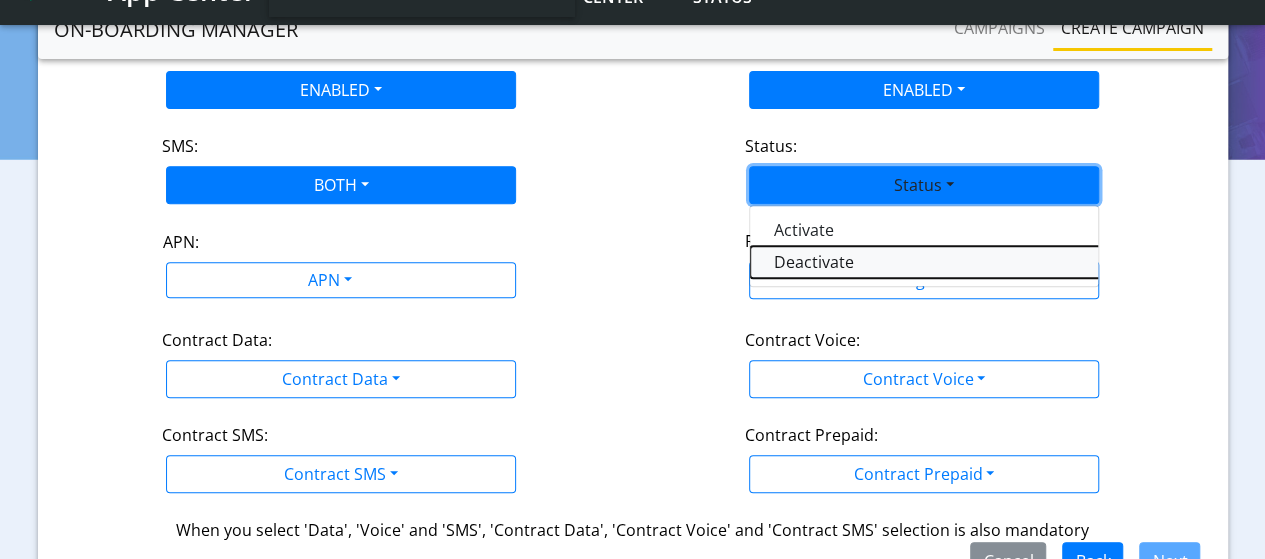 click on "Deactivate" at bounding box center (1000, 262) 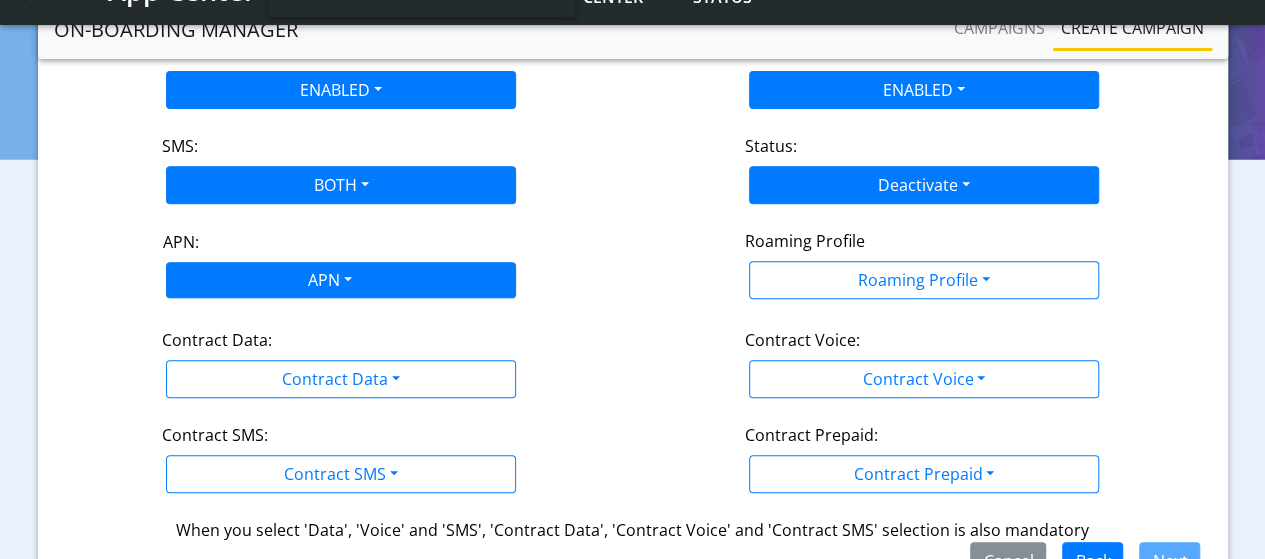 click on "APN" at bounding box center [328, 282] 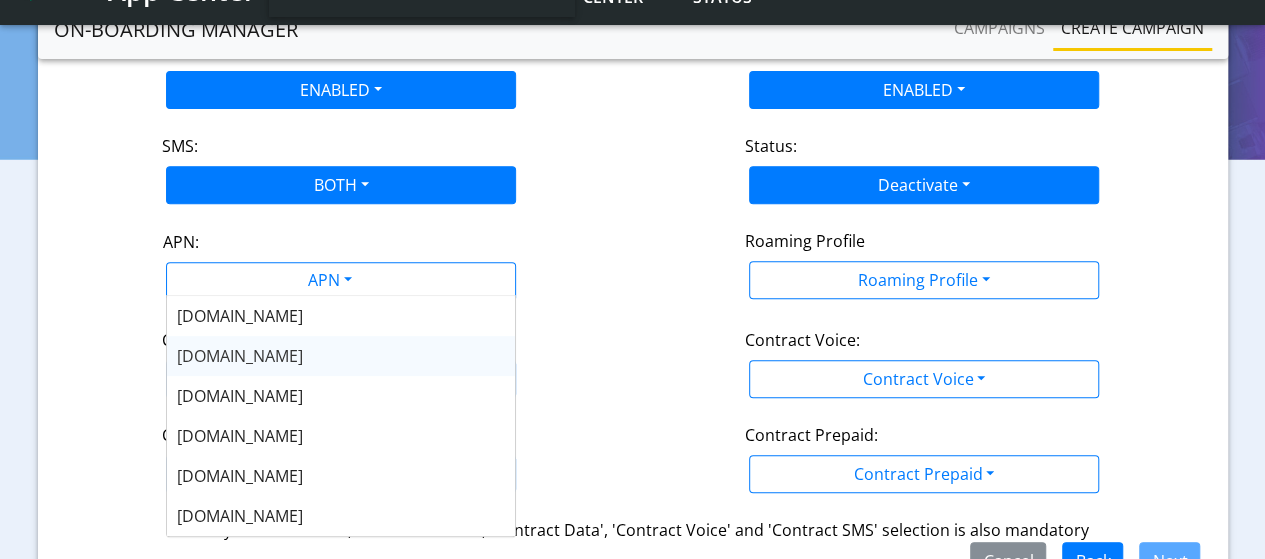 click on "m2m.tele2.com" at bounding box center [240, 356] 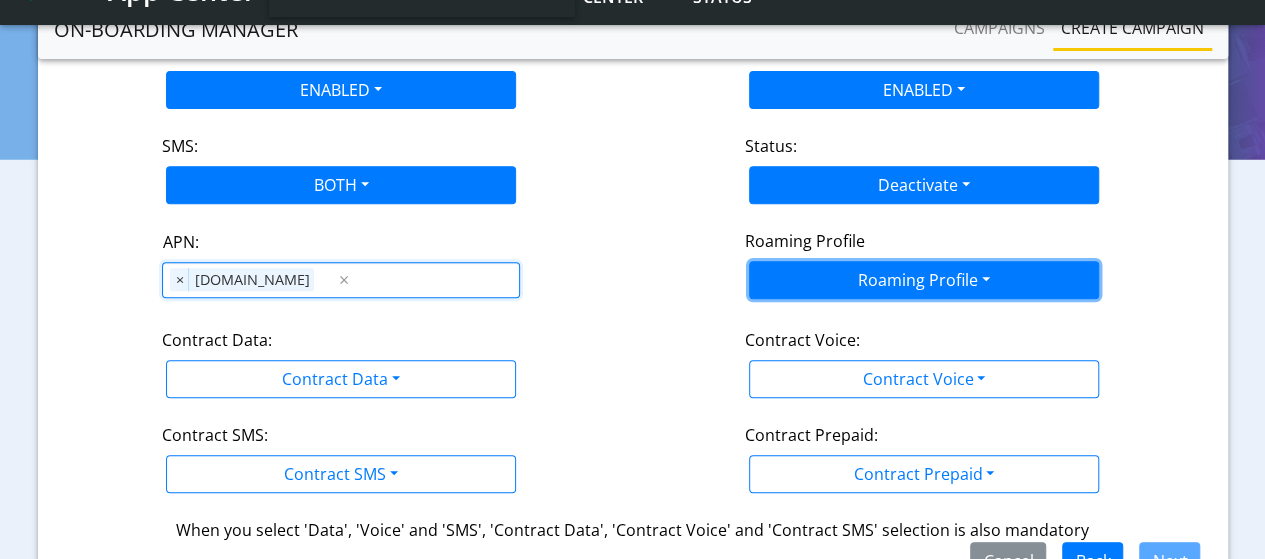 click on "Roaming Profile" at bounding box center (924, 280) 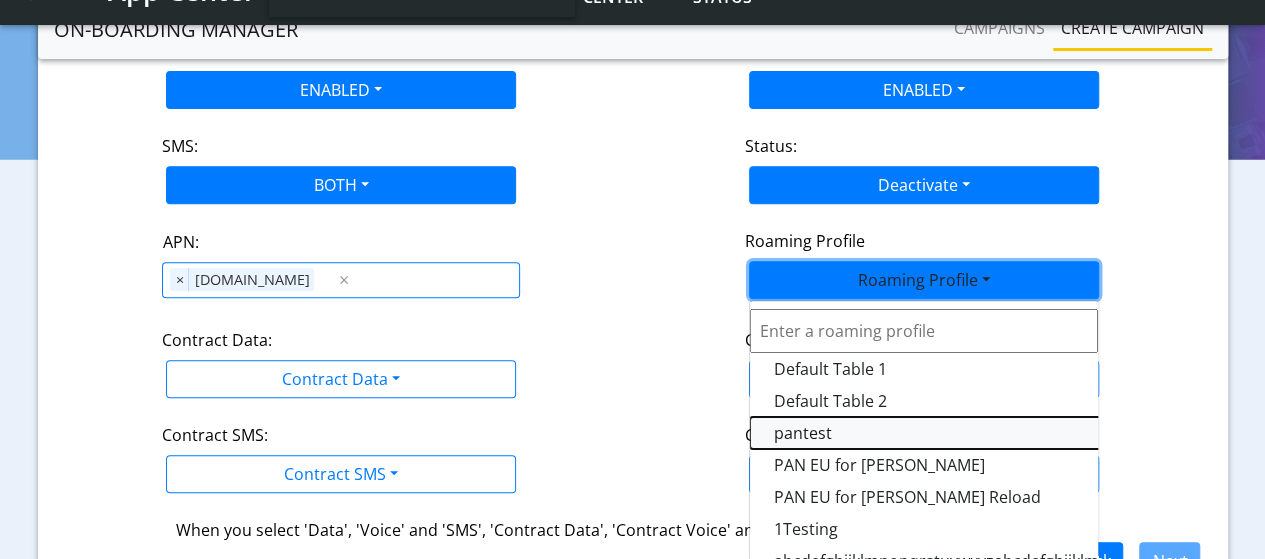 click on "pantest" at bounding box center (1000, 433) 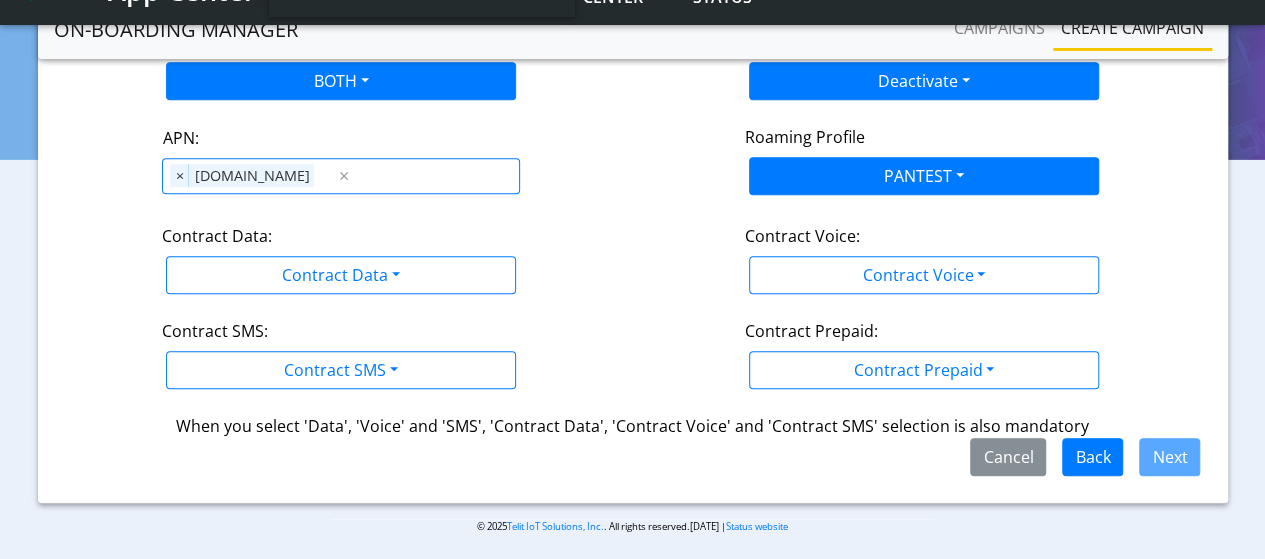 scroll, scrollTop: 423, scrollLeft: 0, axis: vertical 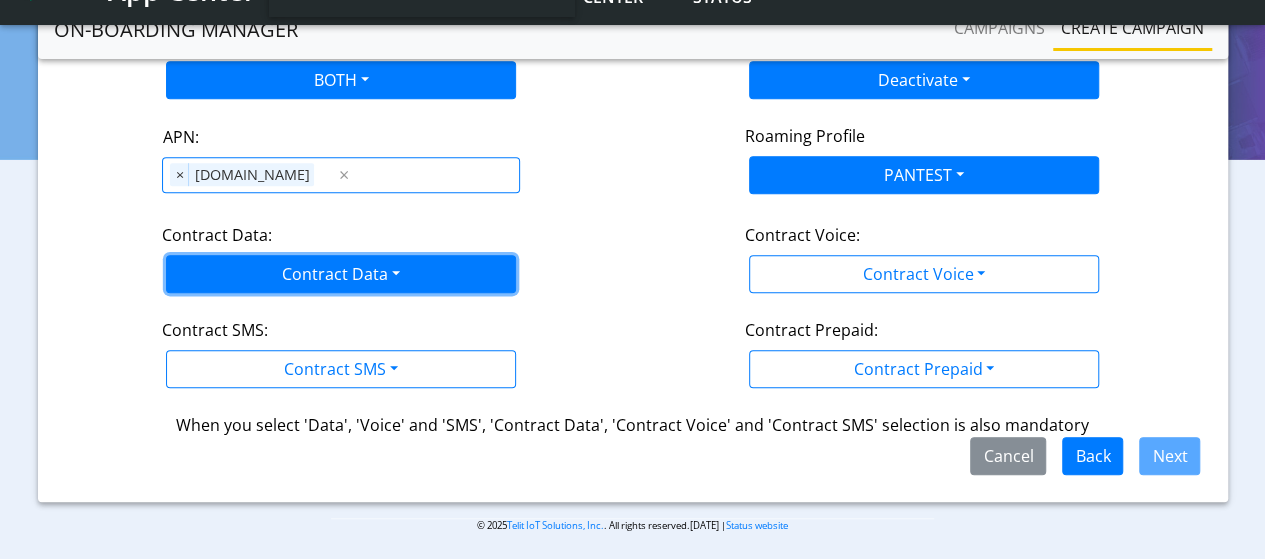 click on "Contract Data" at bounding box center [341, 274] 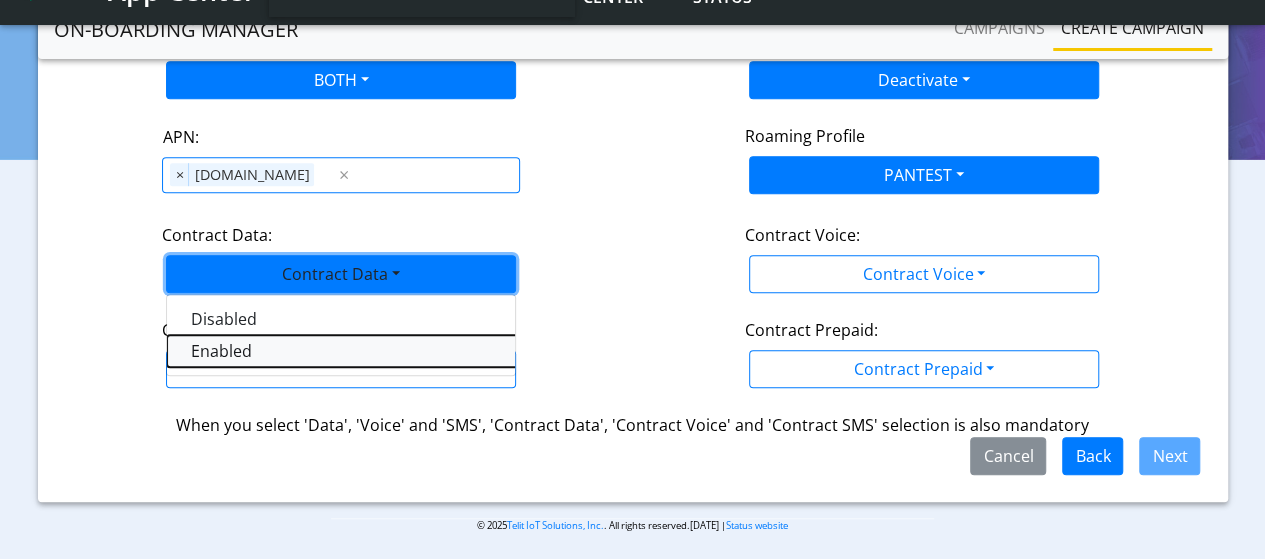 click on "Enabled" at bounding box center (417, 351) 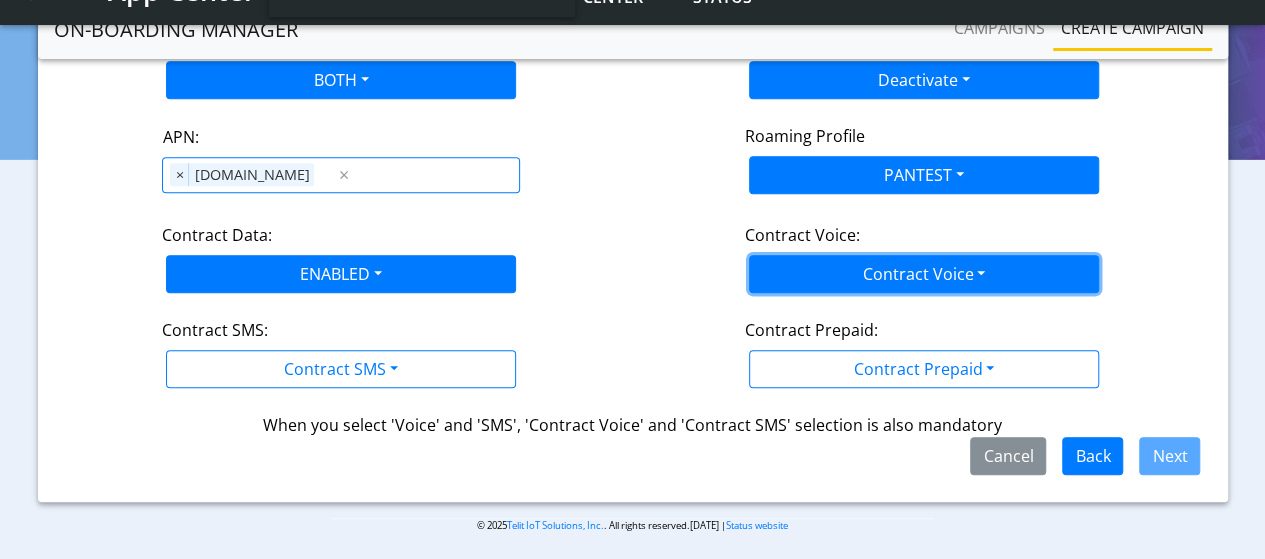 click on "Contract Voice" at bounding box center [924, 274] 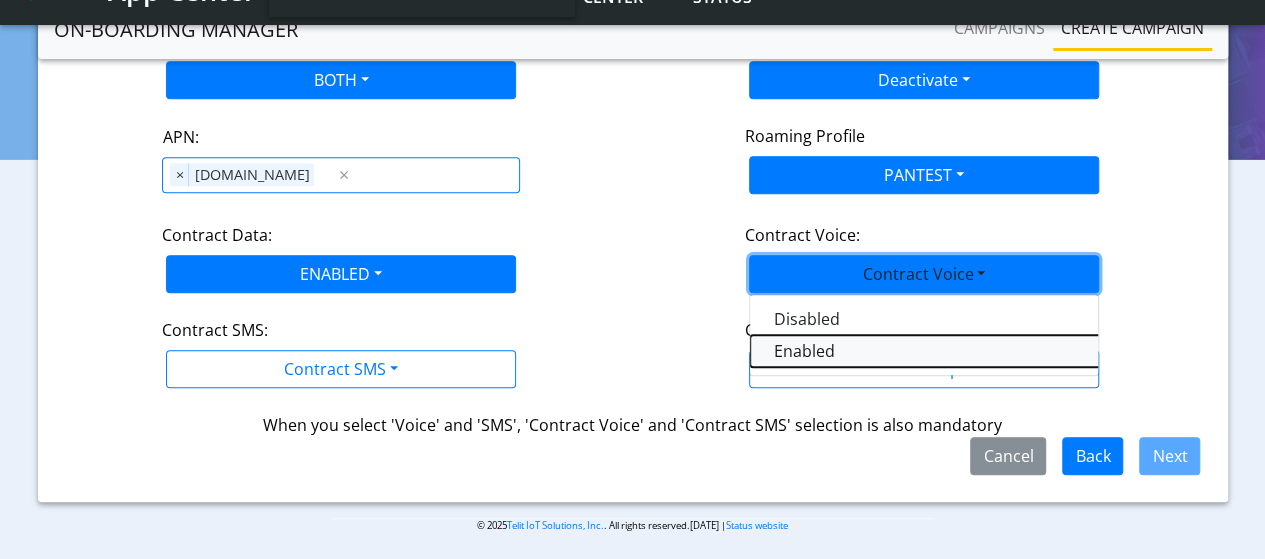 click on "Enabled" at bounding box center [1000, 351] 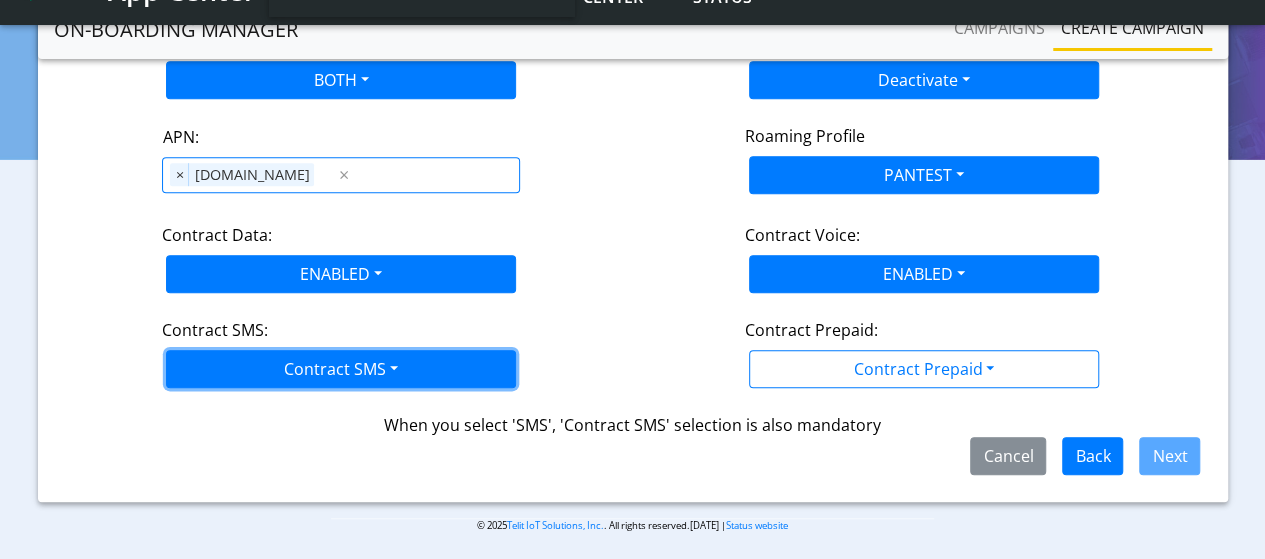 click on "Contract SMS" at bounding box center (341, 369) 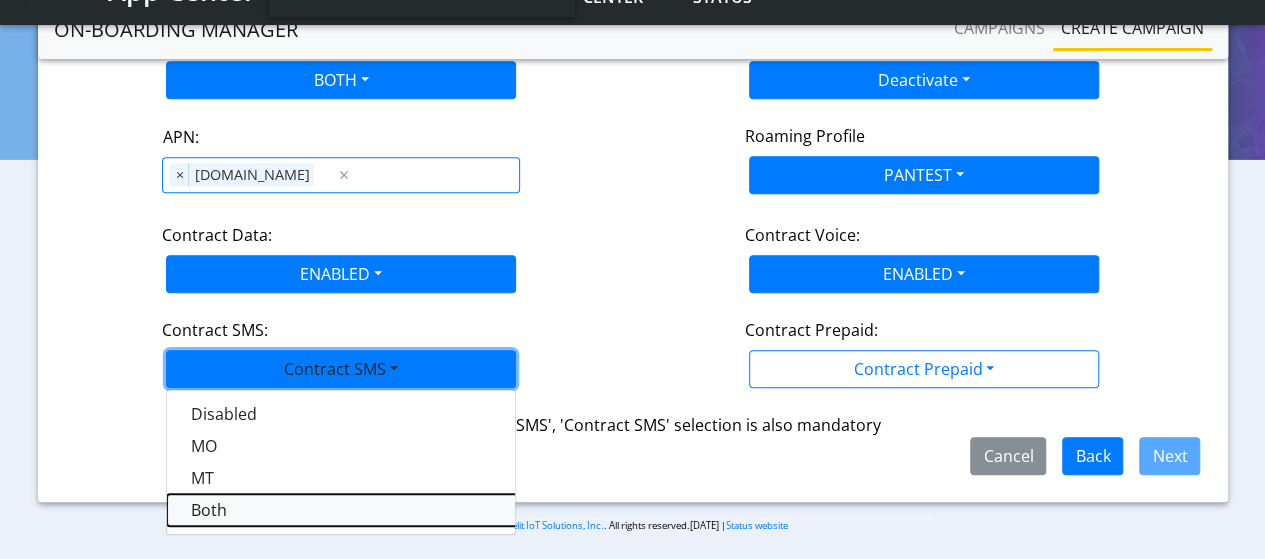 click on "Both" at bounding box center (417, 510) 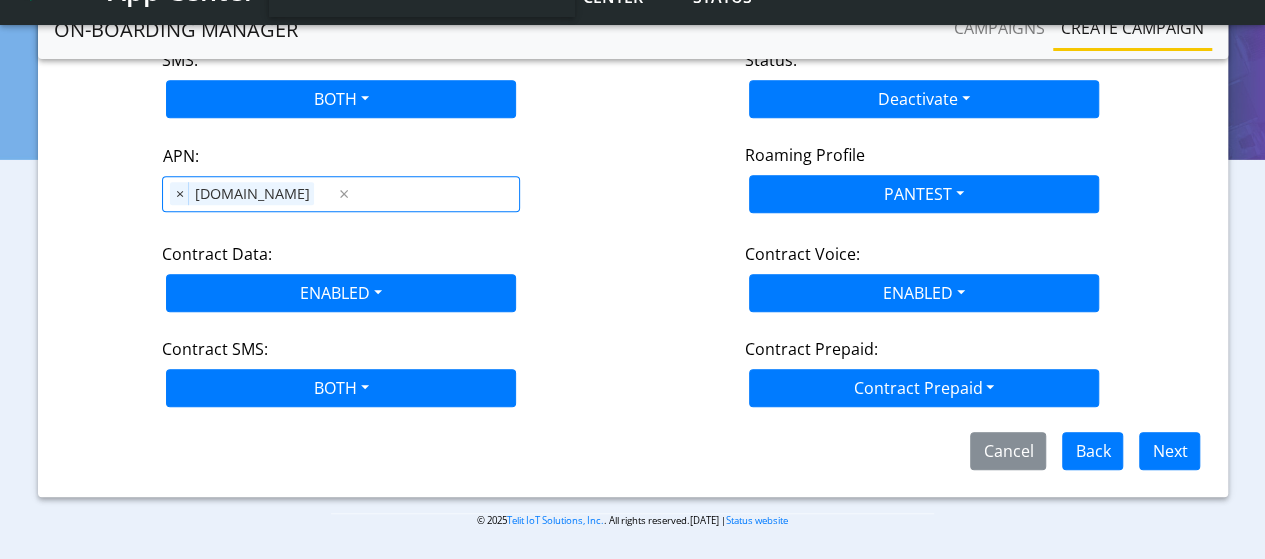 scroll, scrollTop: 399, scrollLeft: 0, axis: vertical 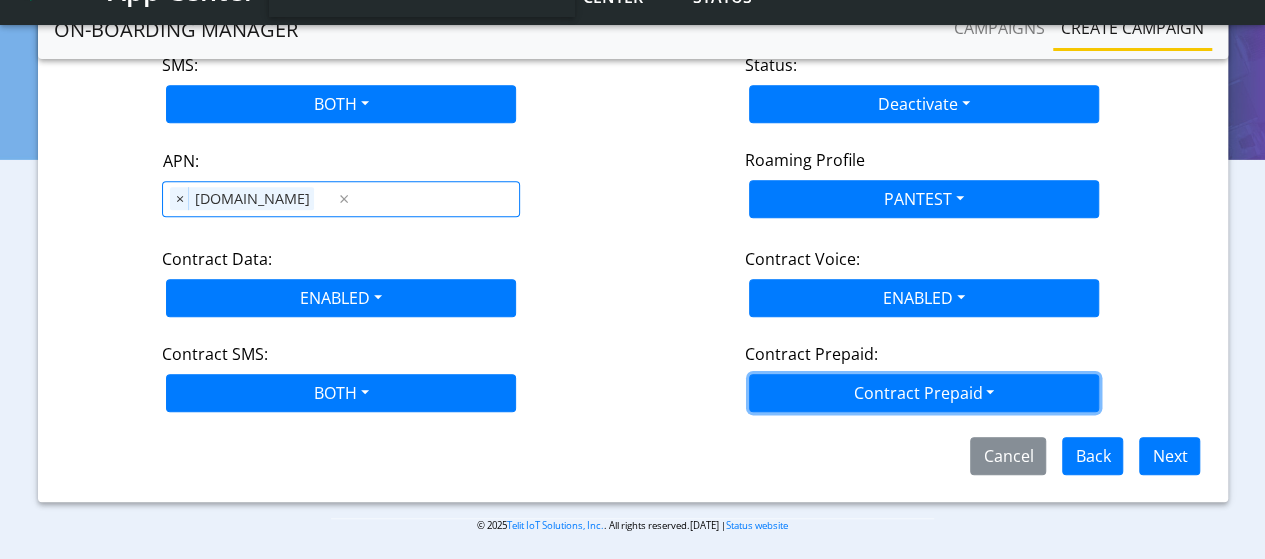 click on "Contract Prepaid" at bounding box center [924, 393] 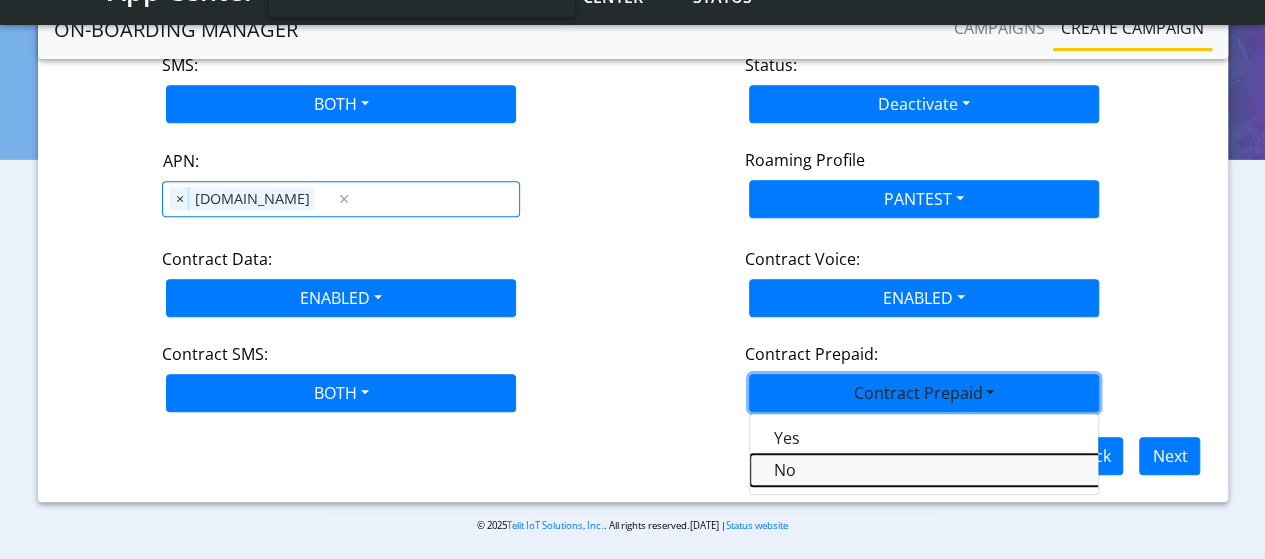 click on "No" at bounding box center [1000, 470] 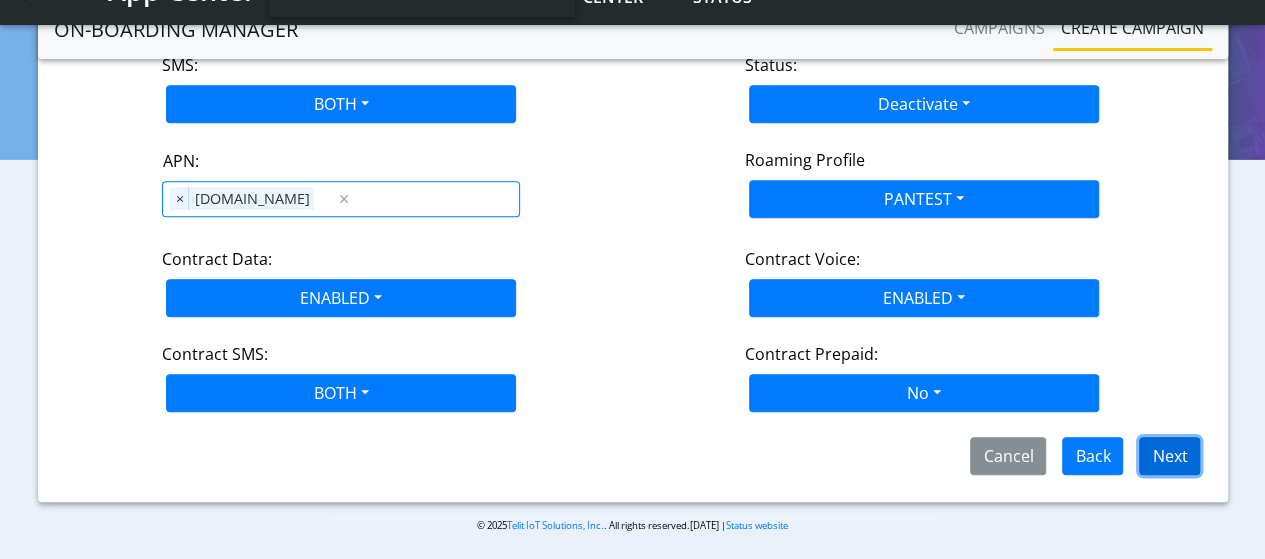 click on "Next" at bounding box center (1169, 456) 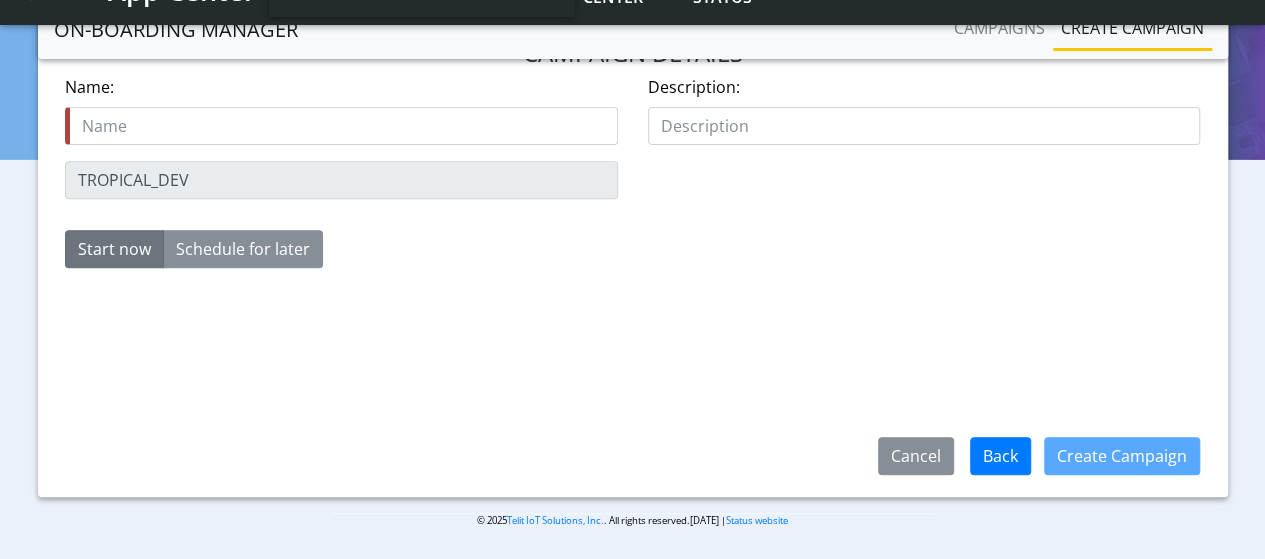 scroll, scrollTop: 318, scrollLeft: 0, axis: vertical 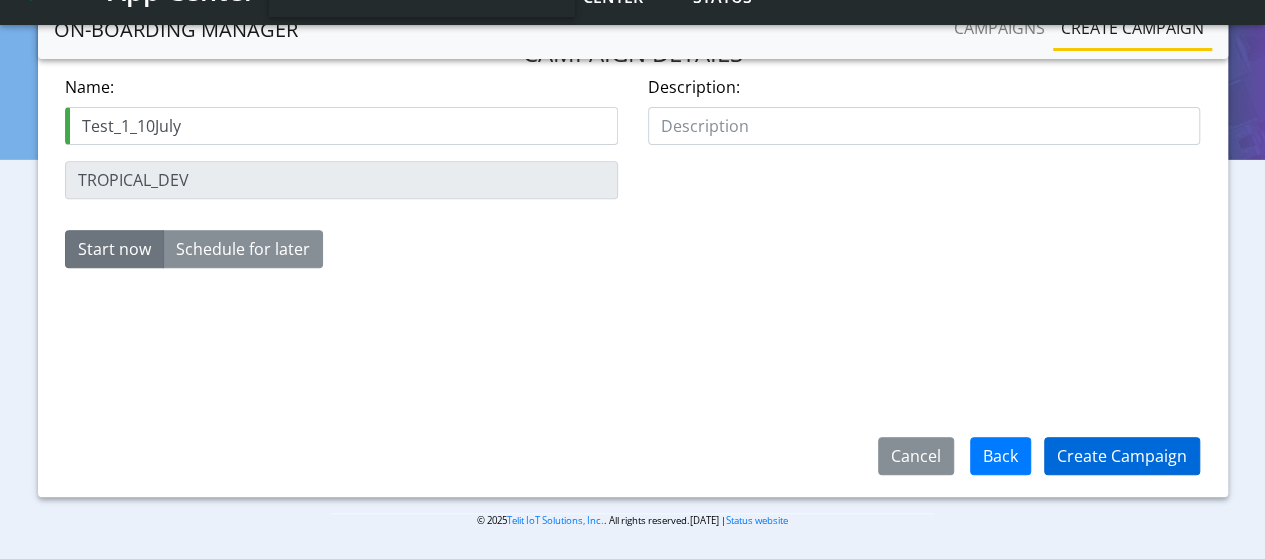 type on "Test_1_10July" 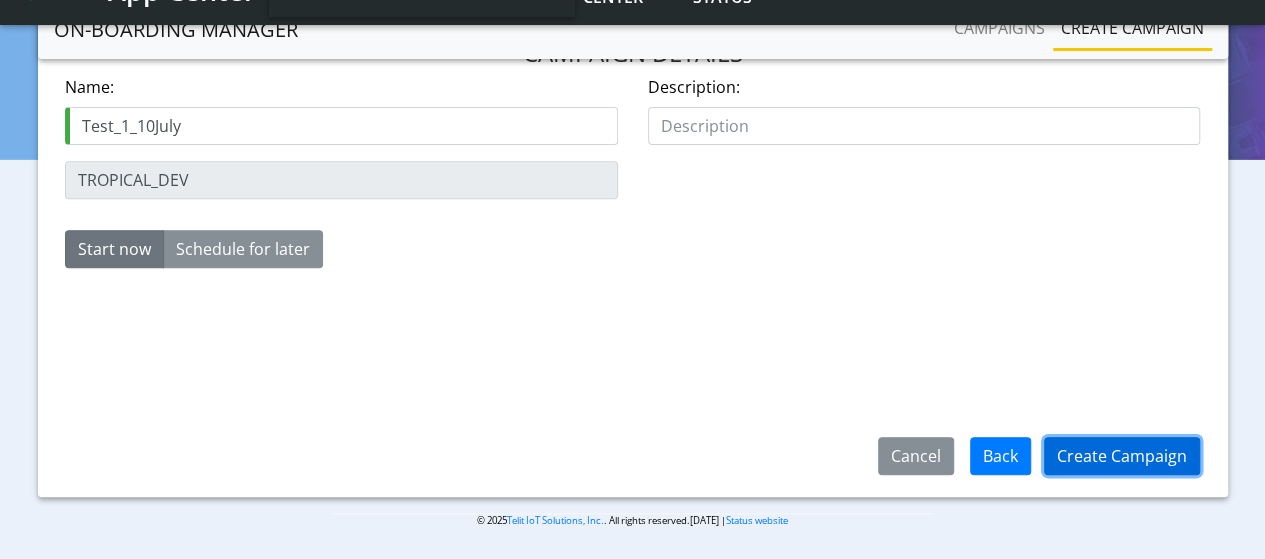 click on "Create Campaign" at bounding box center [1122, 456] 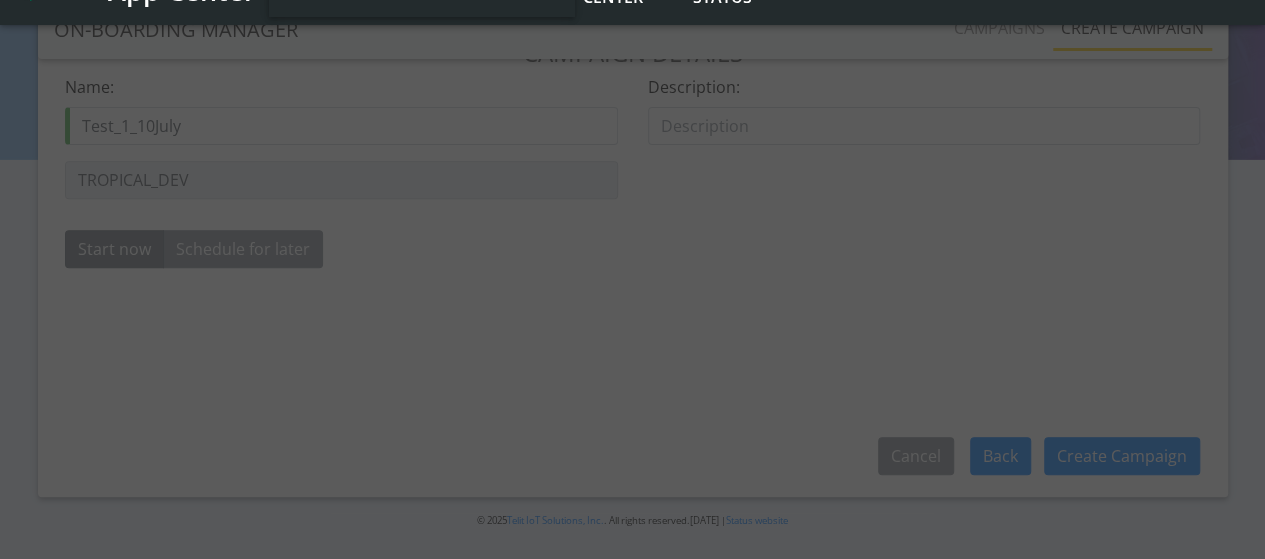 scroll, scrollTop: 0, scrollLeft: 0, axis: both 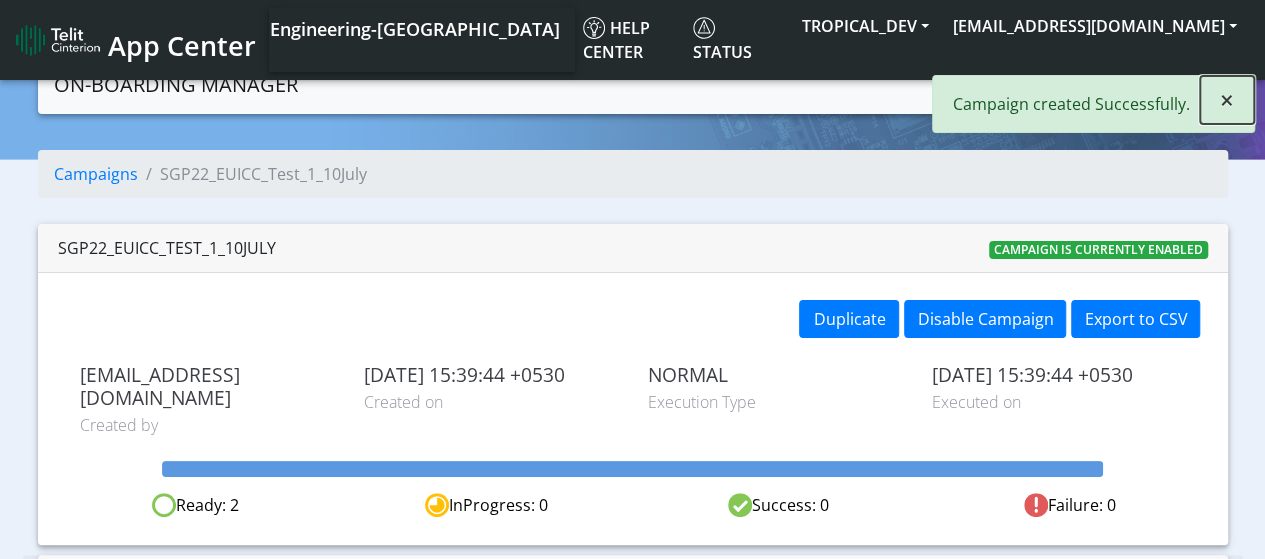 click on "×" at bounding box center [1227, 99] 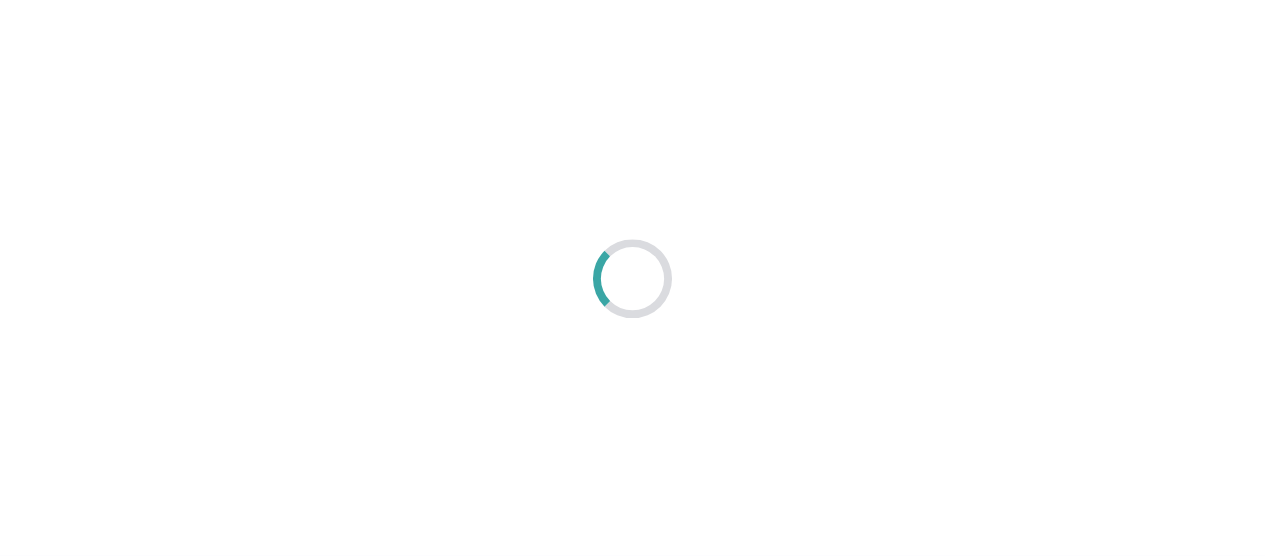 scroll, scrollTop: 0, scrollLeft: 0, axis: both 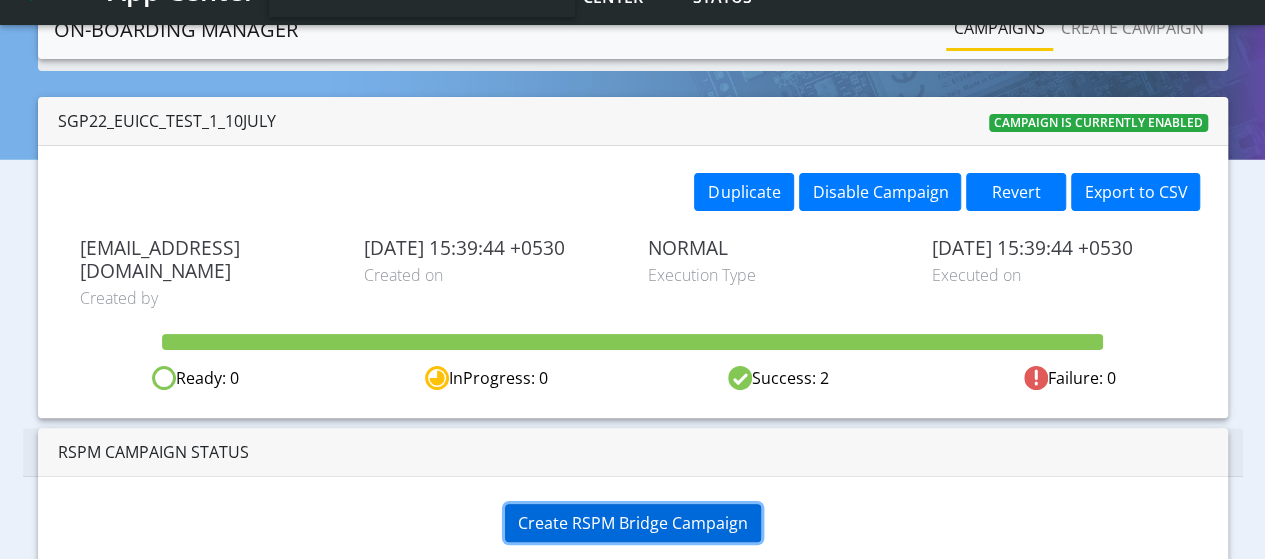 click on "Create RSPM Bridge Campaign" at bounding box center [633, 523] 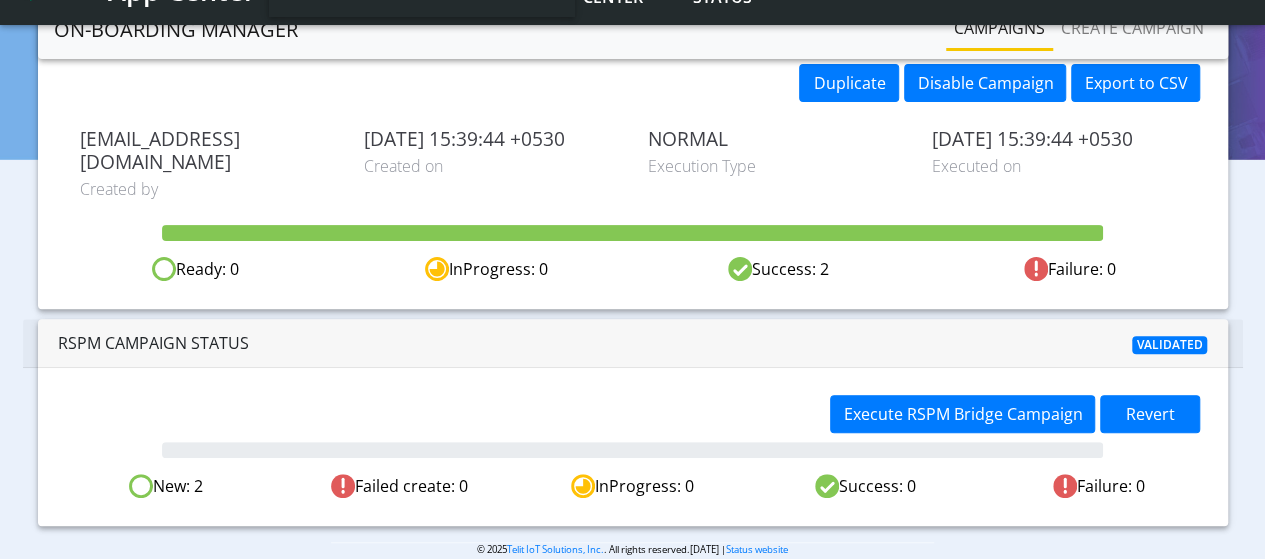 scroll, scrollTop: 184, scrollLeft: 0, axis: vertical 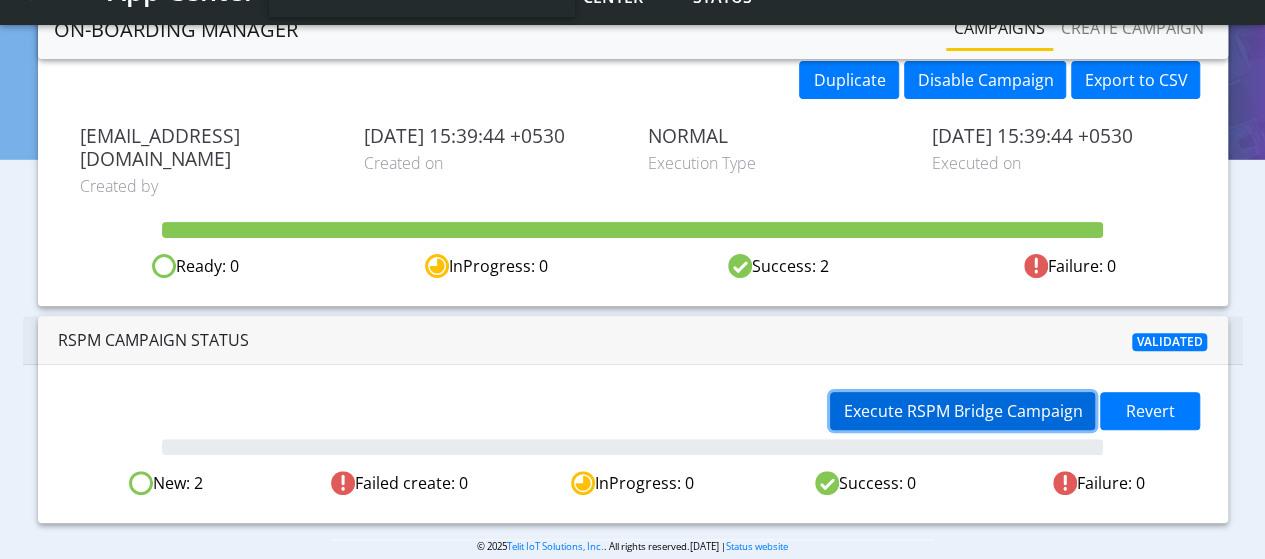 click on "Execute RSPM Bridge Campaign" at bounding box center (962, 411) 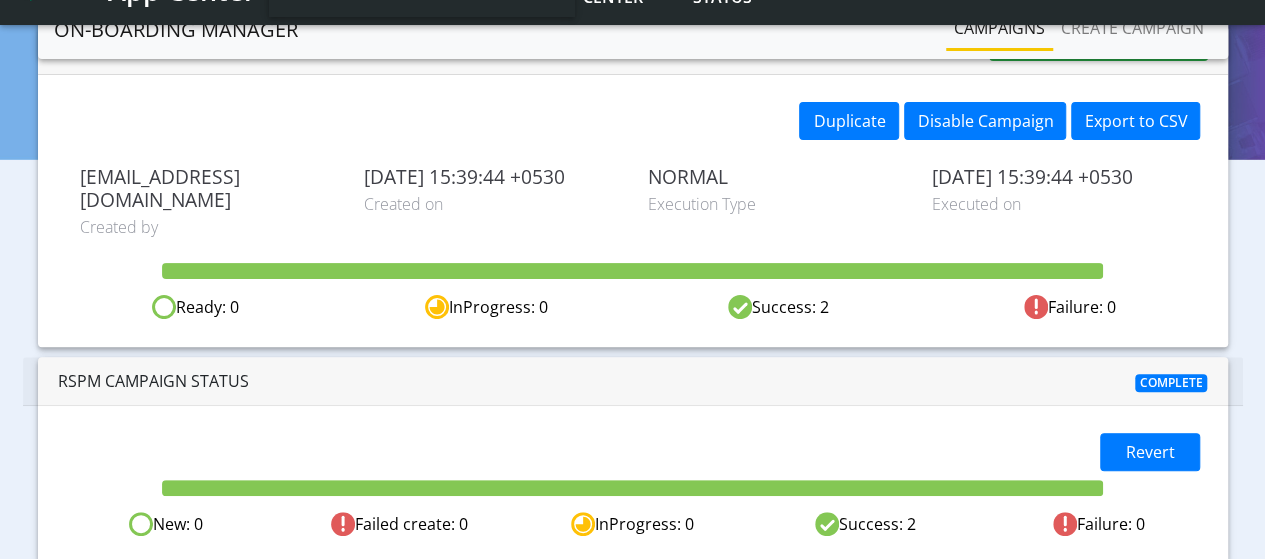 scroll, scrollTop: 184, scrollLeft: 0, axis: vertical 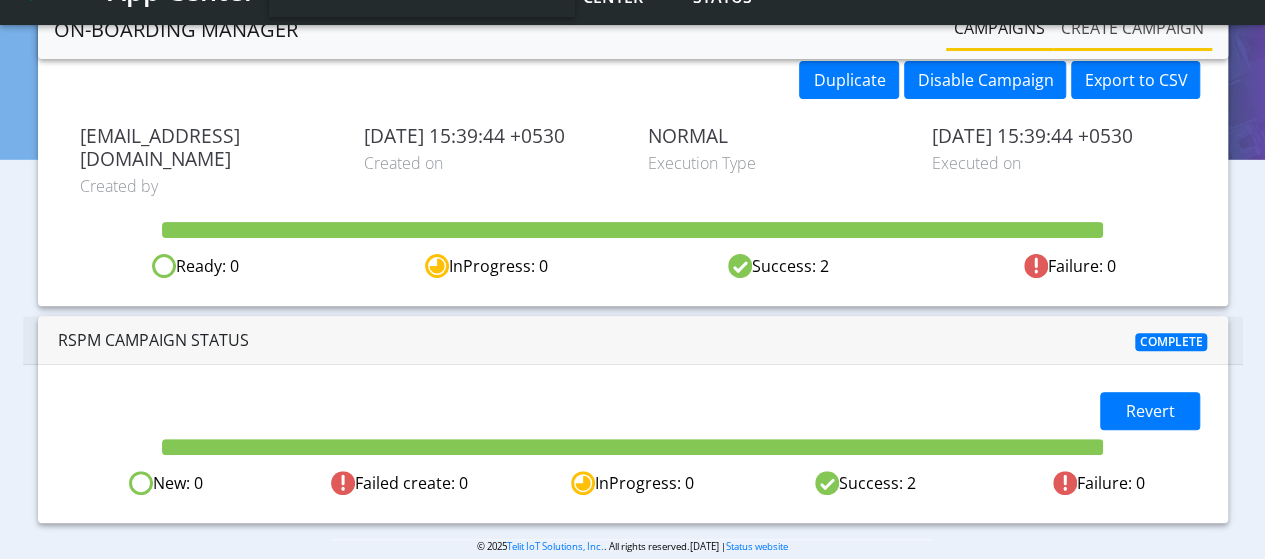click on "Create campaign" 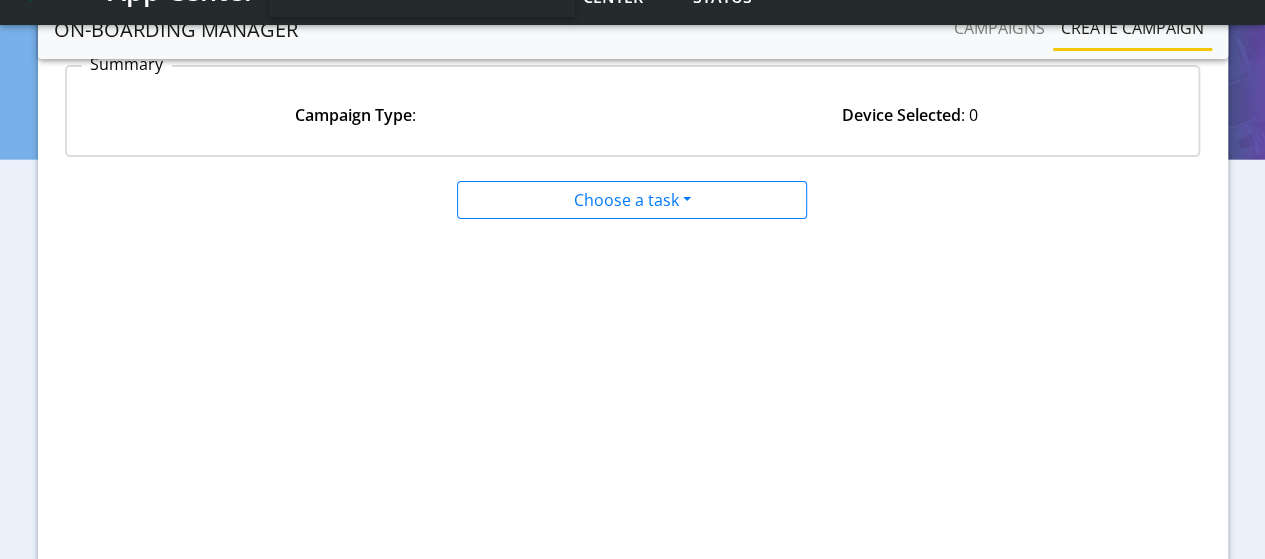 scroll, scrollTop: 318, scrollLeft: 0, axis: vertical 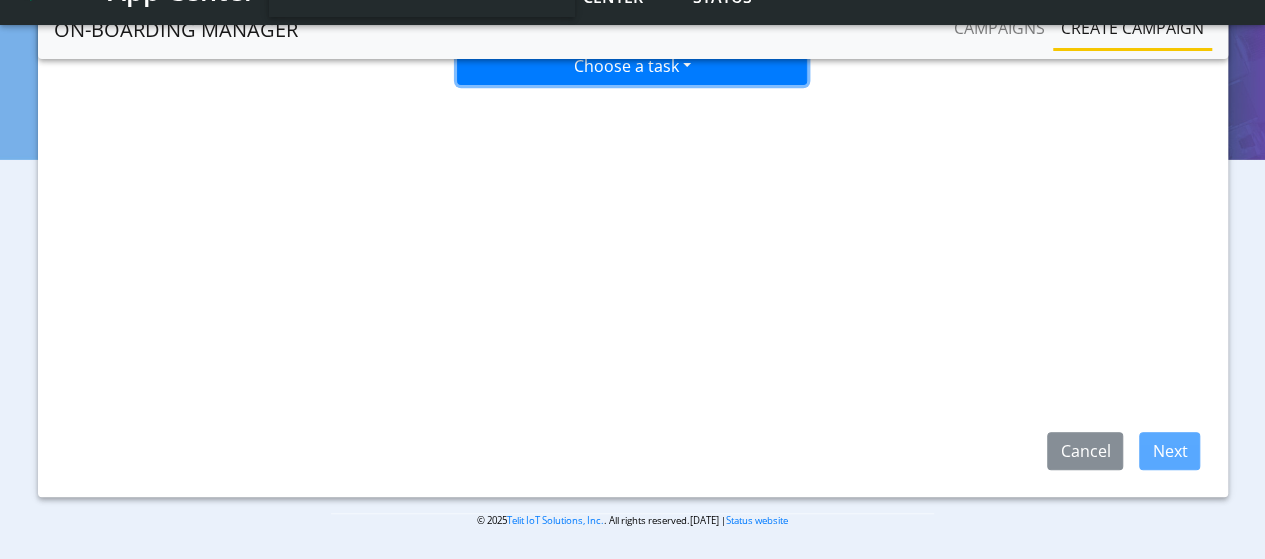 click on "Choose a task" at bounding box center (632, 66) 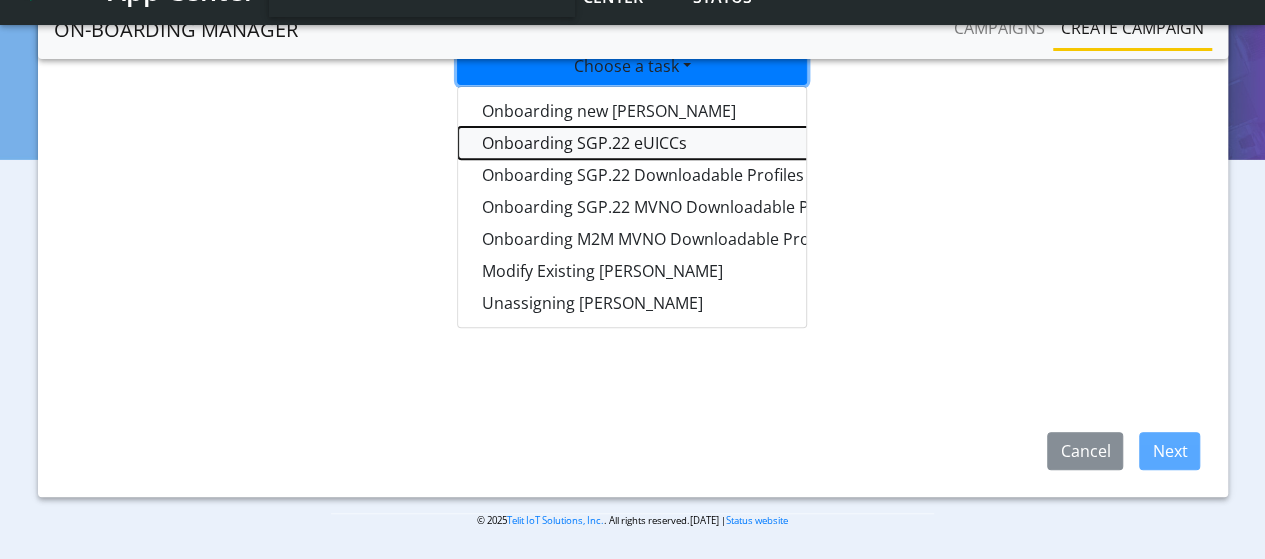 click on "Onboarding SGP.22 eUICCs" at bounding box center (708, 143) 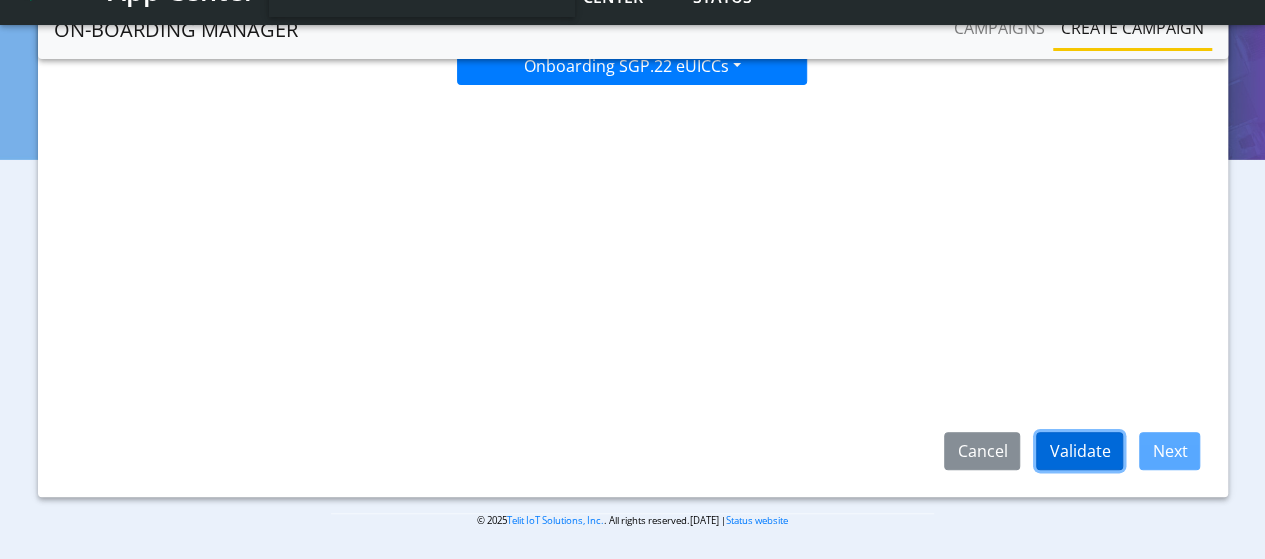 click on "Validate" at bounding box center [1079, 451] 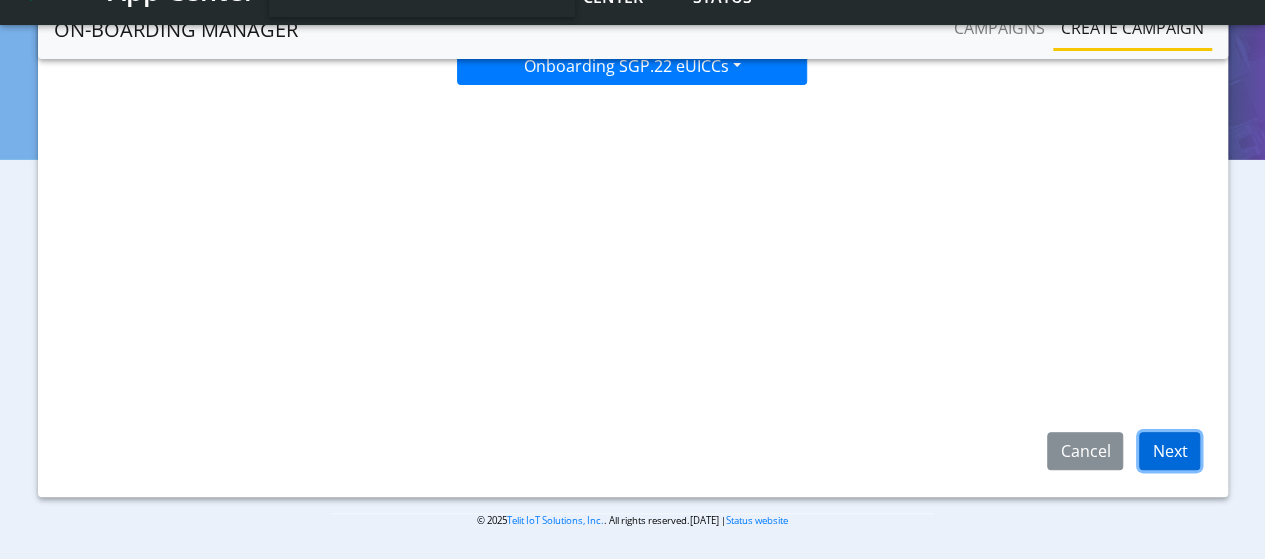 click on "Next" at bounding box center [1169, 451] 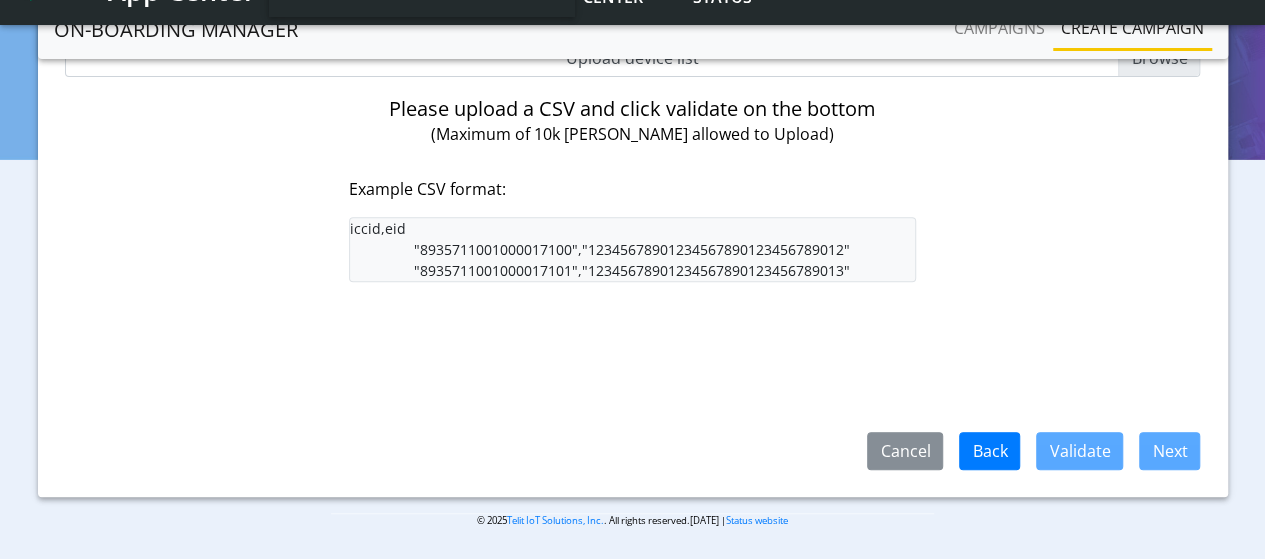 scroll, scrollTop: 118, scrollLeft: 0, axis: vertical 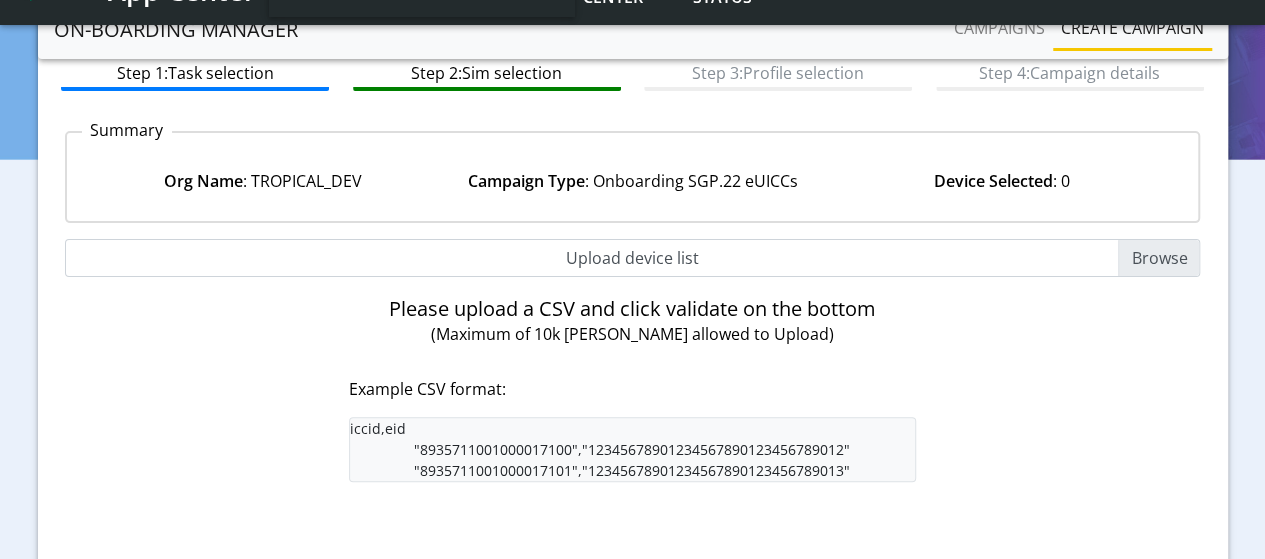 click on "Upload device list" at bounding box center [633, 258] 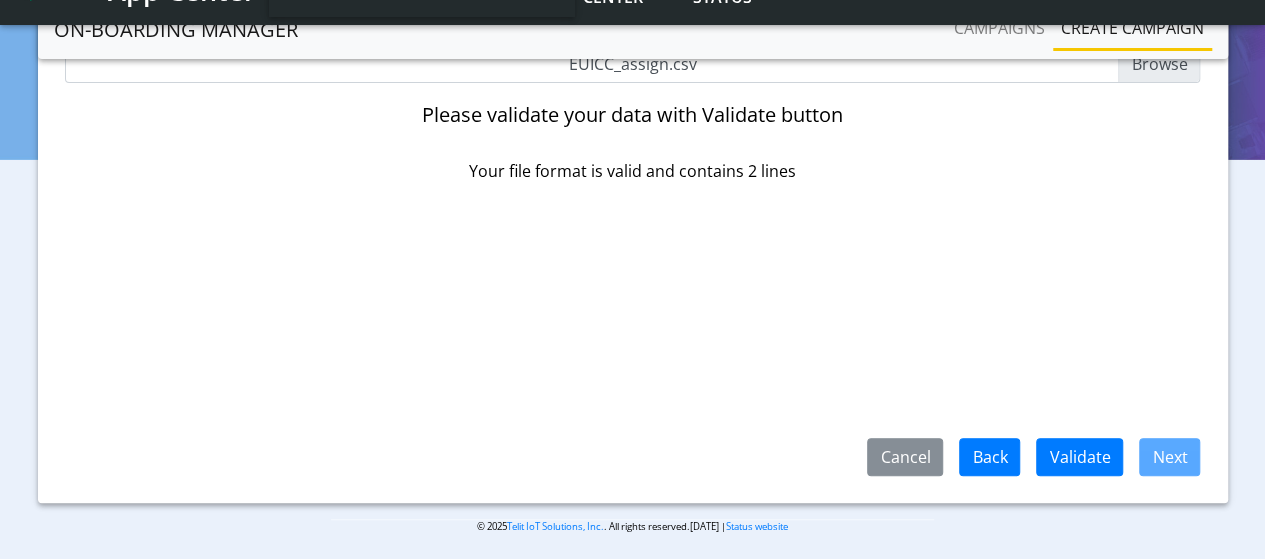 scroll, scrollTop: 318, scrollLeft: 0, axis: vertical 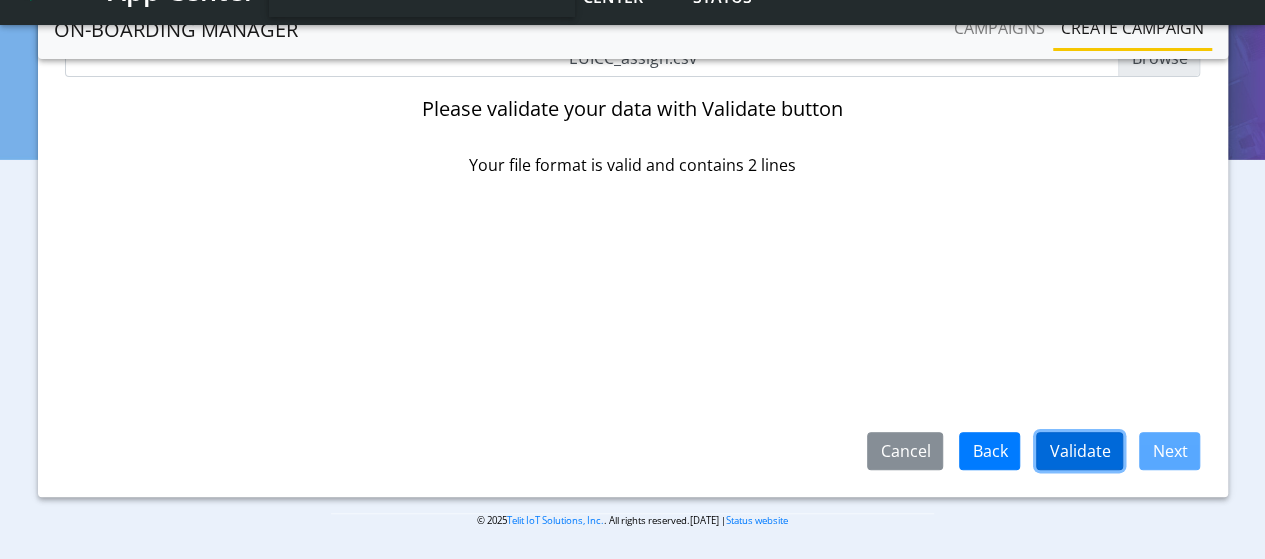 click on "Validate" at bounding box center [1079, 451] 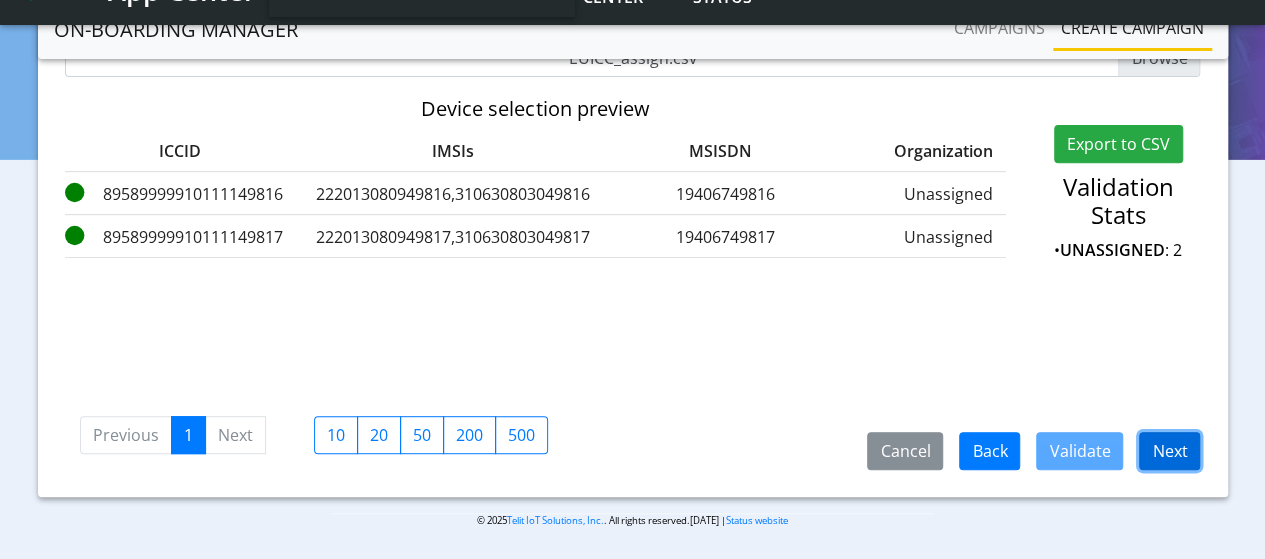 click on "Next" at bounding box center (1169, 451) 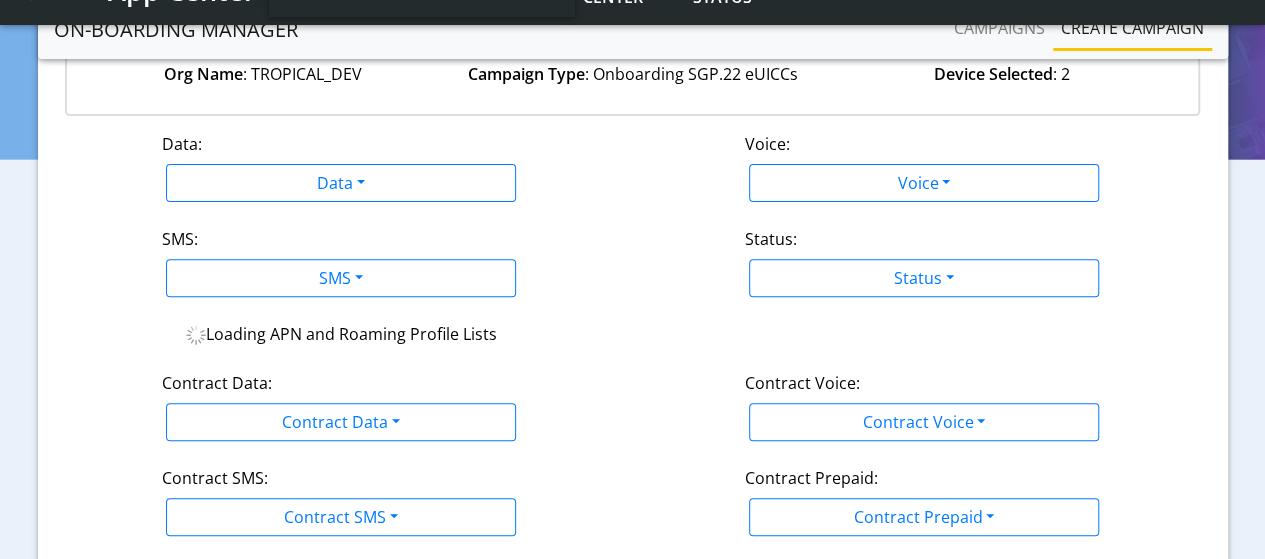 scroll, scrollTop: 118, scrollLeft: 0, axis: vertical 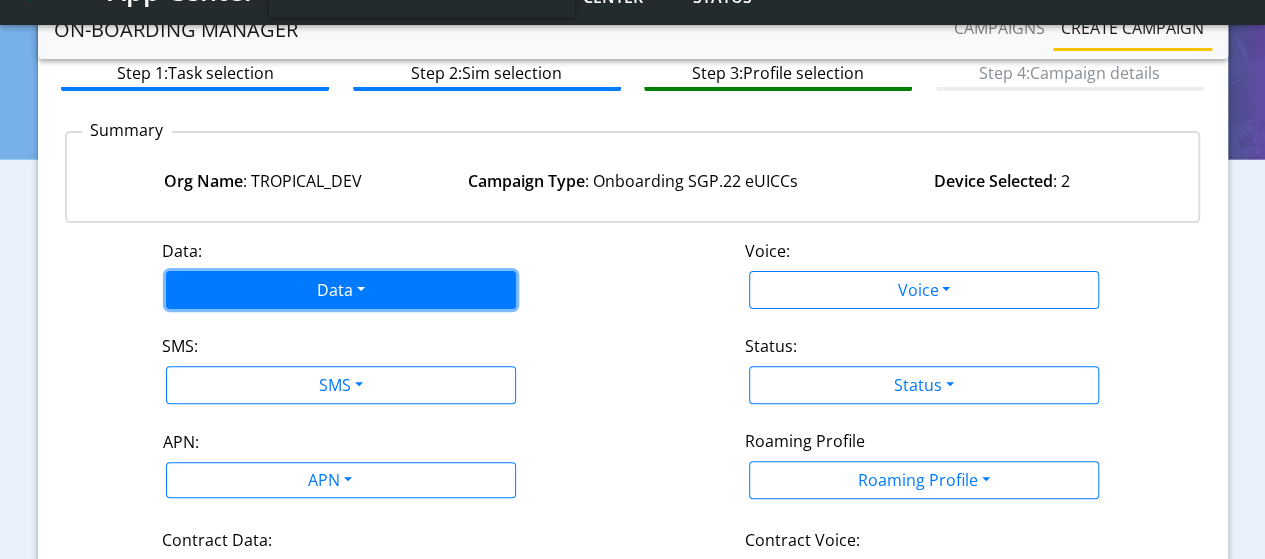 click on "Data" at bounding box center (341, 290) 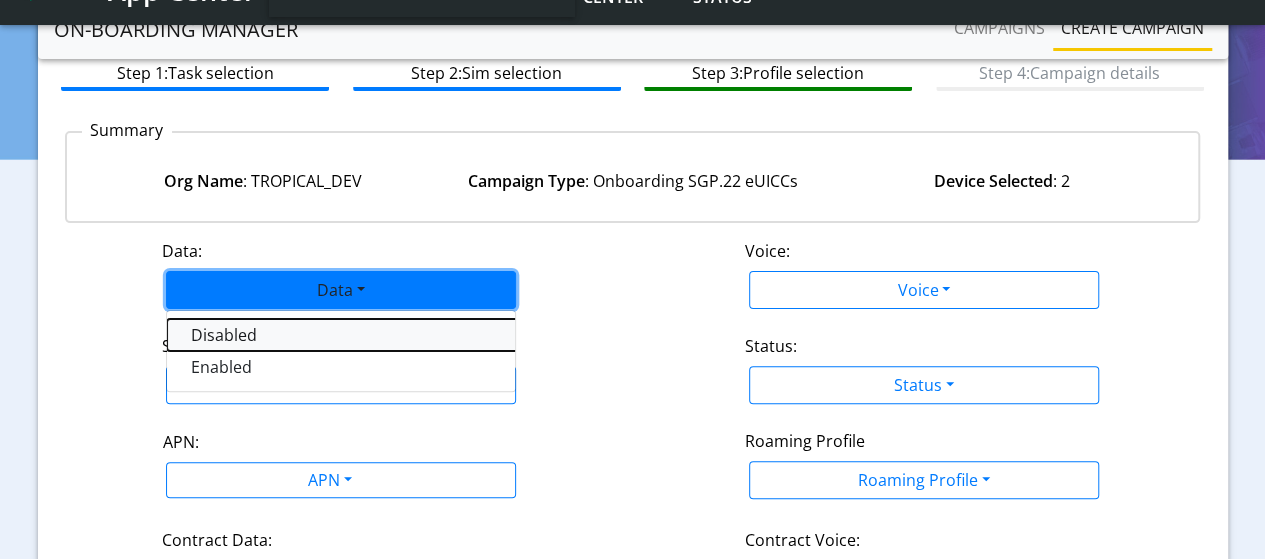 click on "Disabled" at bounding box center [417, 335] 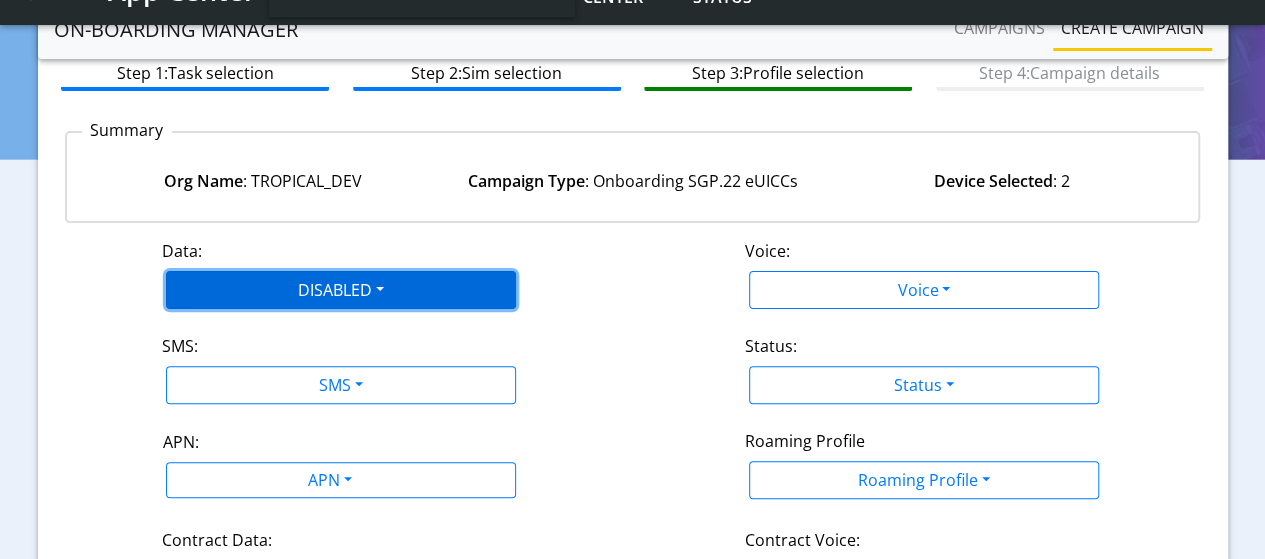 click on "DISABLED" at bounding box center [341, 290] 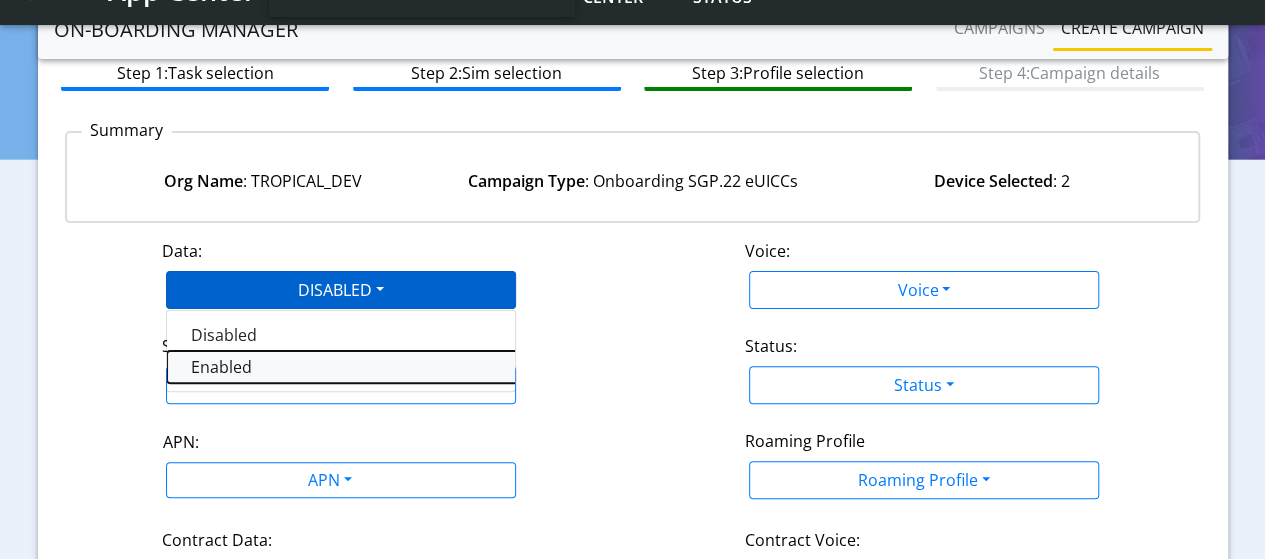 click on "Enabled" at bounding box center (417, 367) 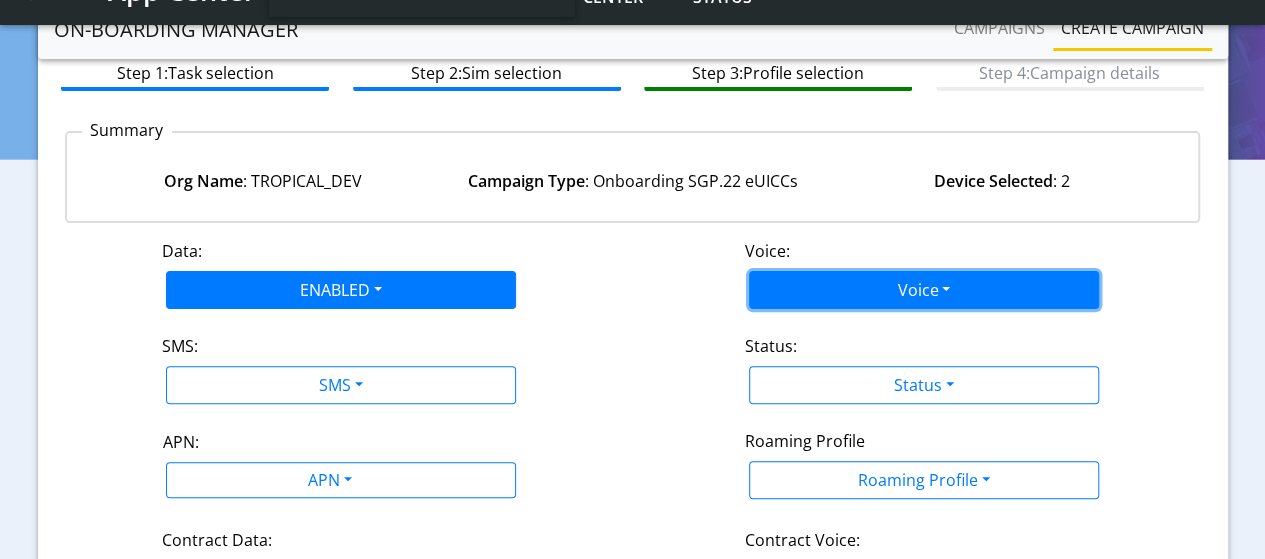 click on "Voice" at bounding box center (924, 290) 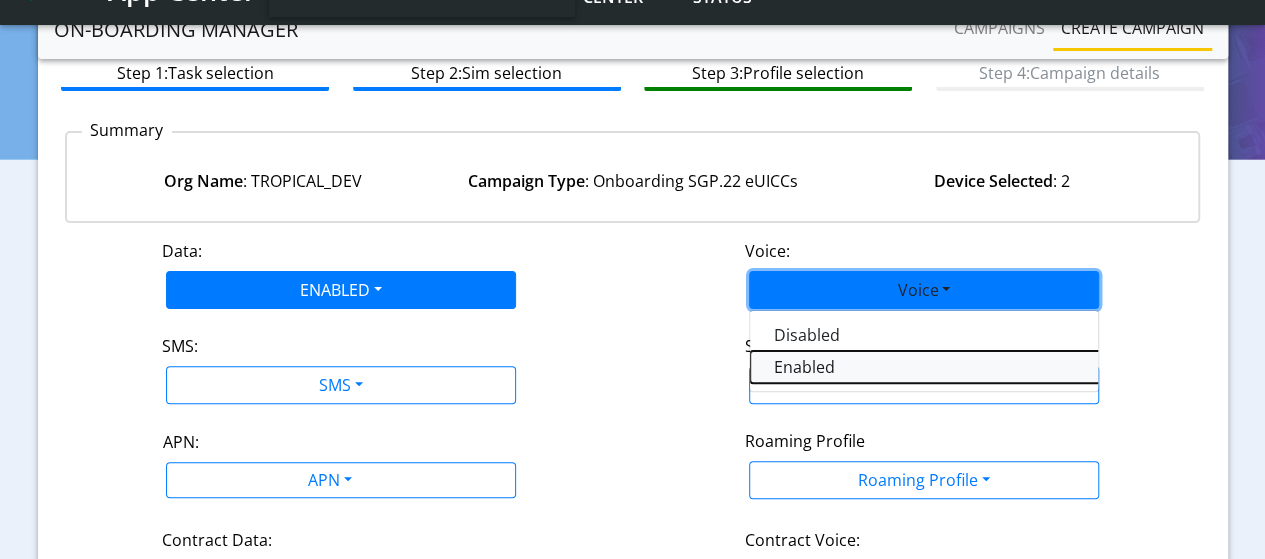 click on "Enabled" at bounding box center [1000, 367] 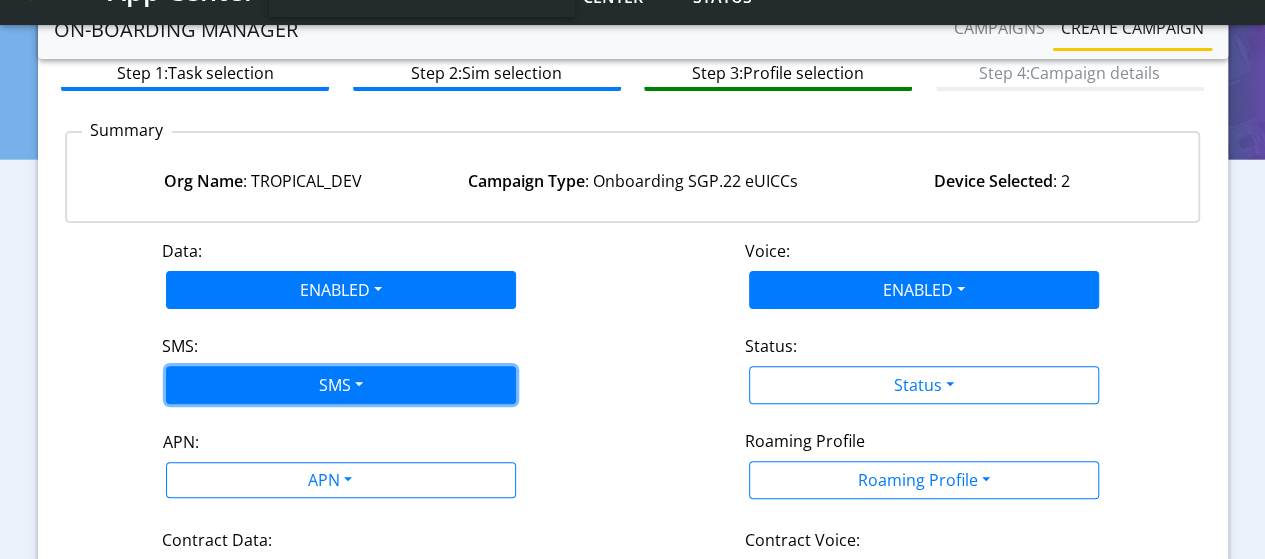 click on "SMS" at bounding box center [341, 385] 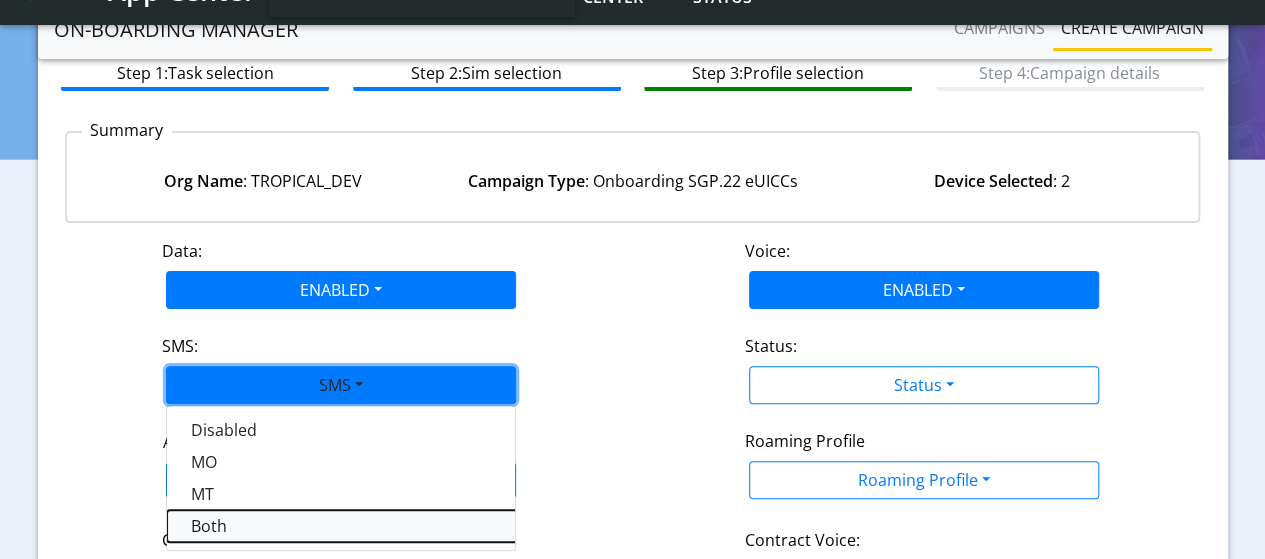 drag, startPoint x: 218, startPoint y: 526, endPoint x: 296, endPoint y: 517, distance: 78.51752 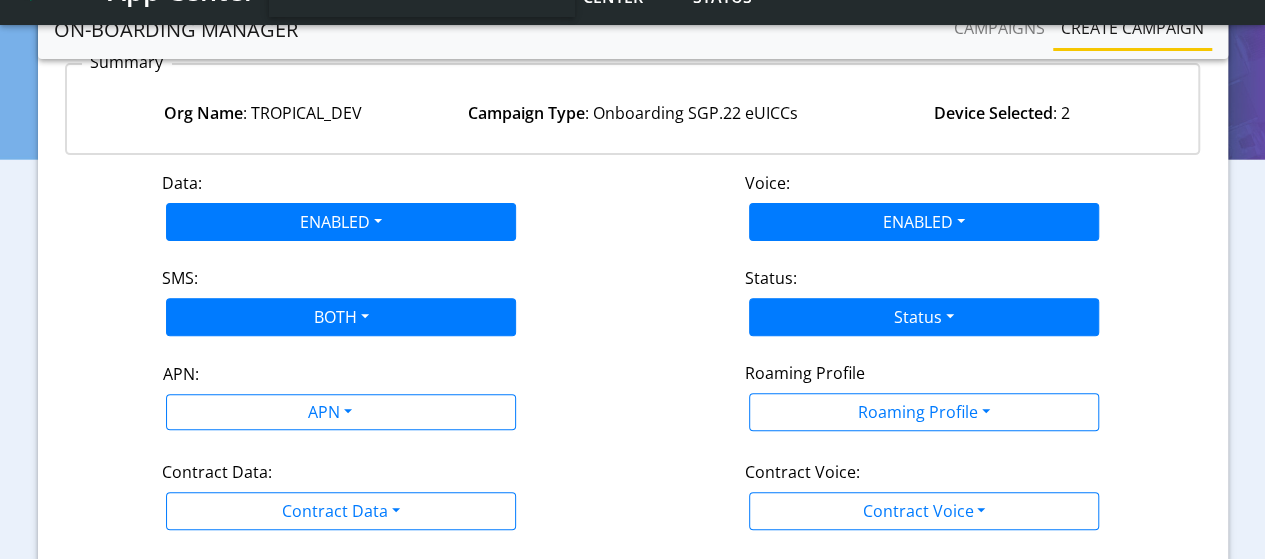 scroll, scrollTop: 218, scrollLeft: 0, axis: vertical 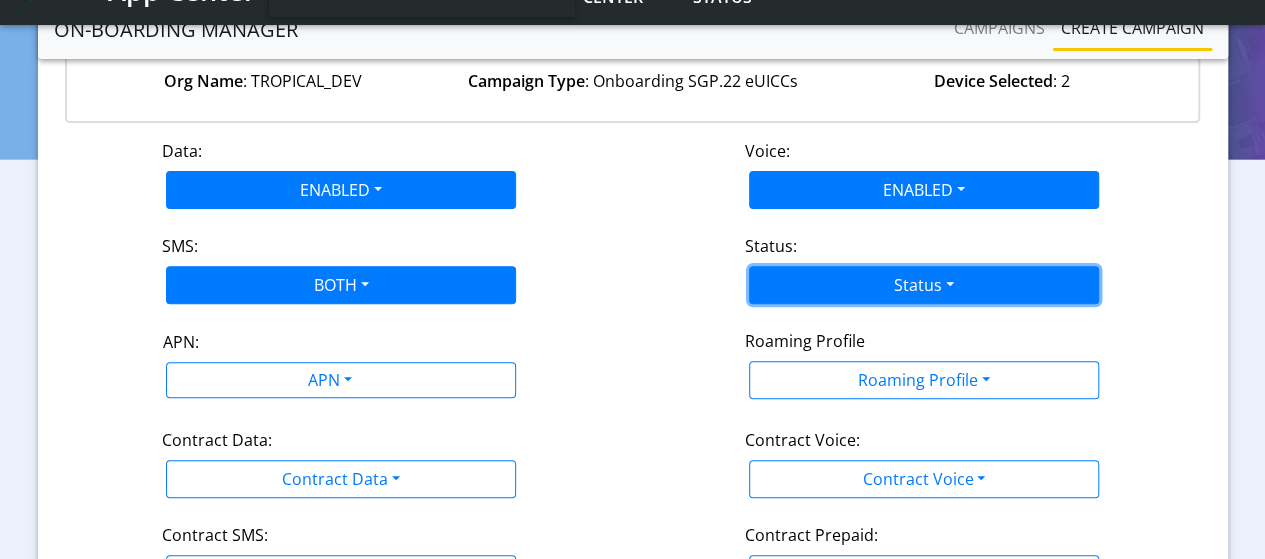 click on "Status" at bounding box center (924, 285) 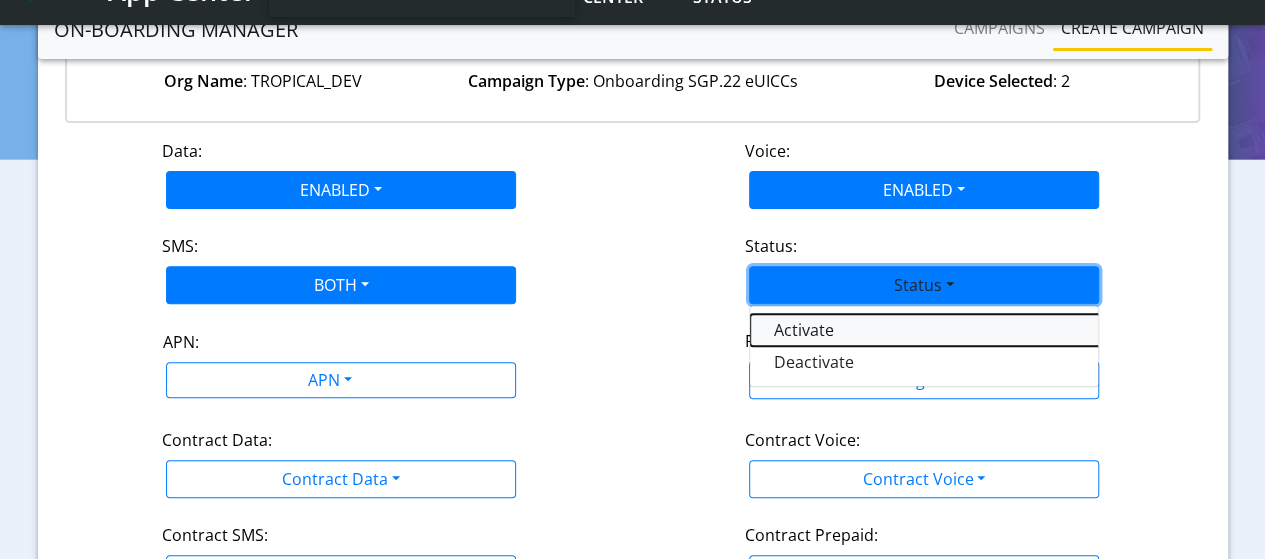 click on "Activate" at bounding box center [1000, 330] 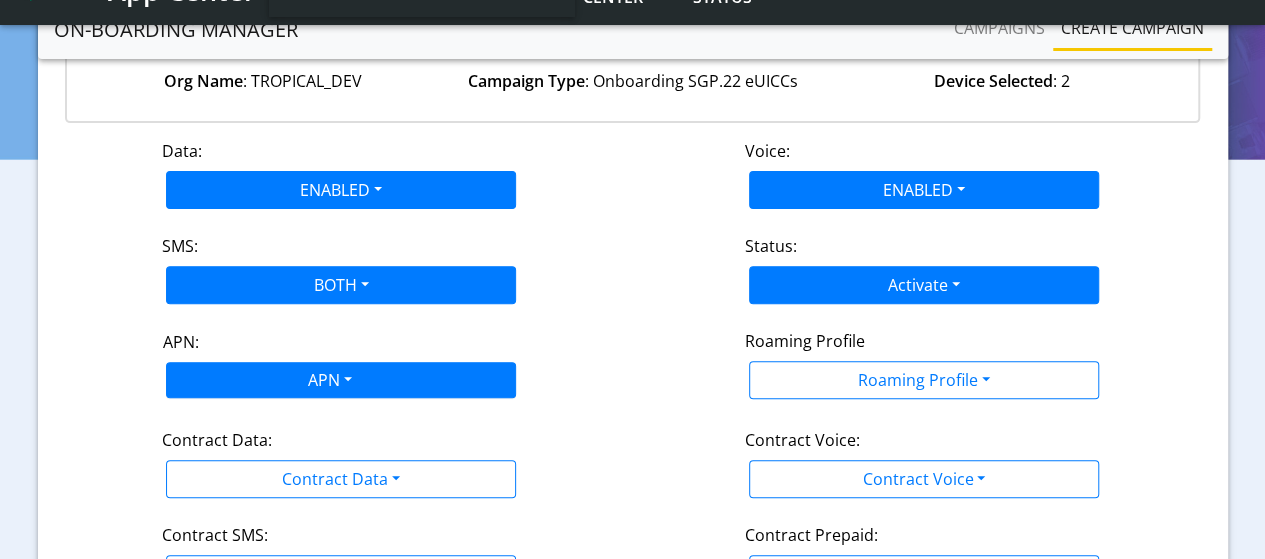 click on "App Center
Engineering-US
Help center
Status
TROPICAL_DEV
sadminuser@example.com" at bounding box center (632, 37) 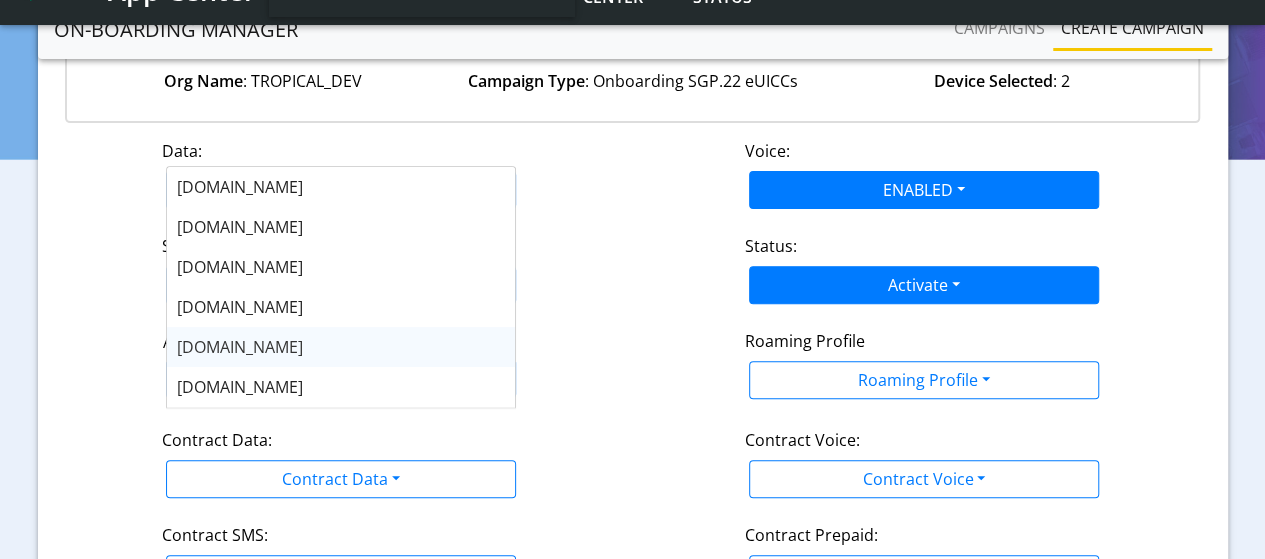 click on "nxt17.eu" at bounding box center [240, 347] 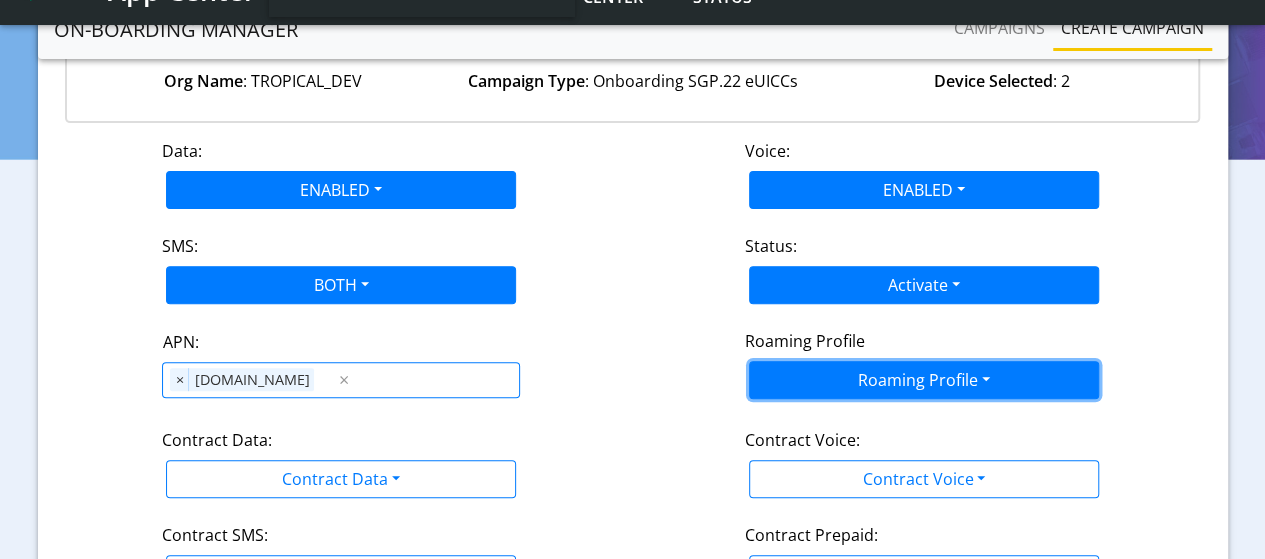 click on "Roaming Profile" at bounding box center (924, 380) 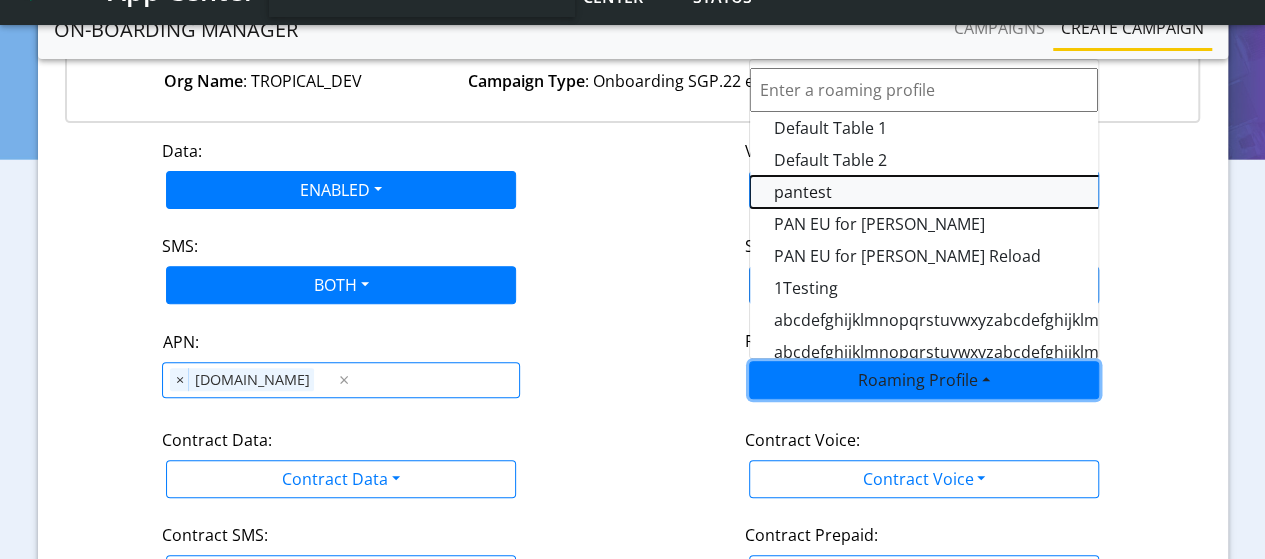 click on "pantest" at bounding box center (1000, 192) 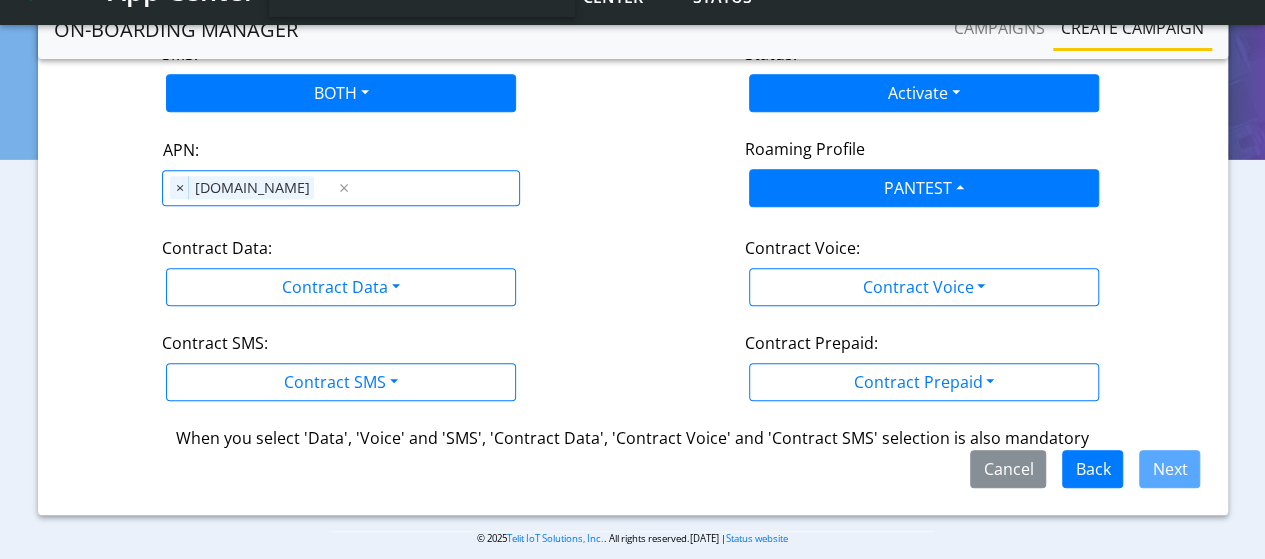 scroll, scrollTop: 418, scrollLeft: 0, axis: vertical 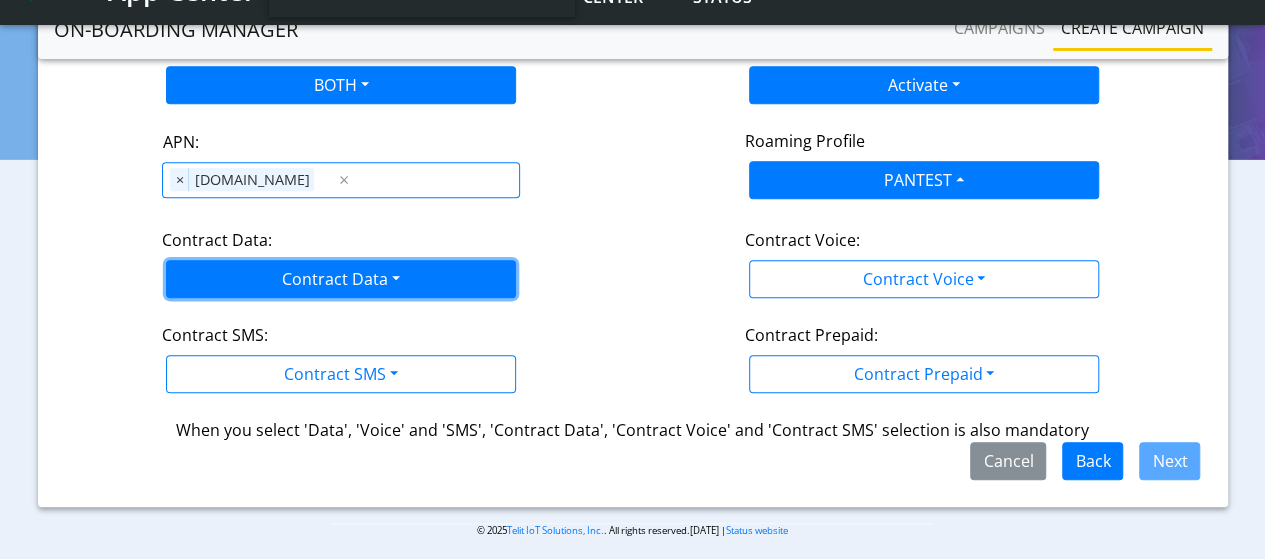 click on "Contract Data" at bounding box center (341, 279) 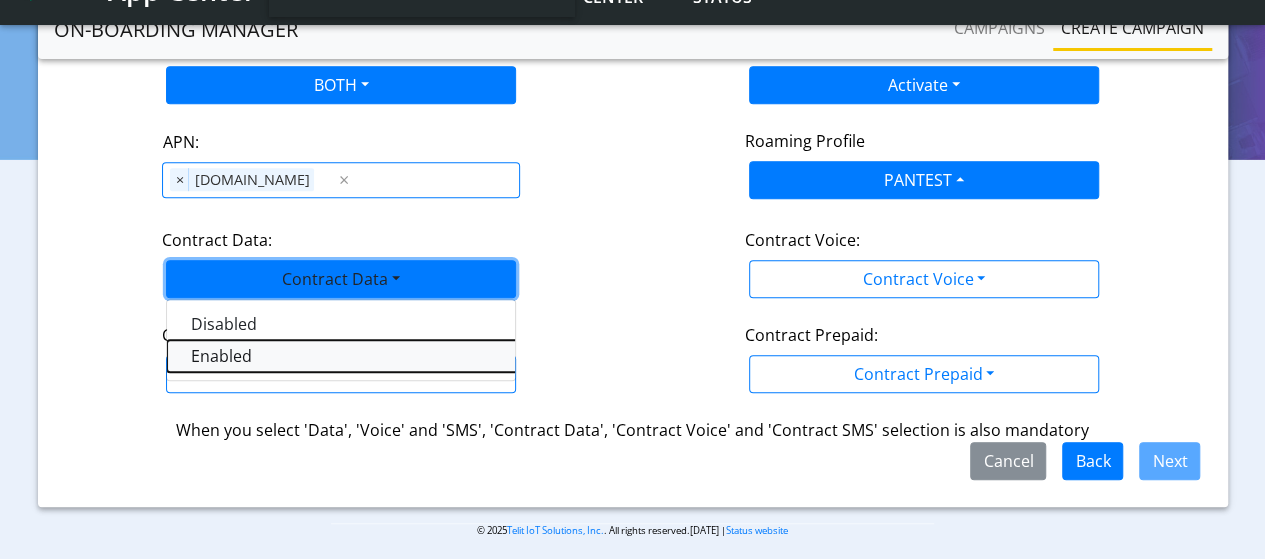 click on "Enabled" at bounding box center [417, 356] 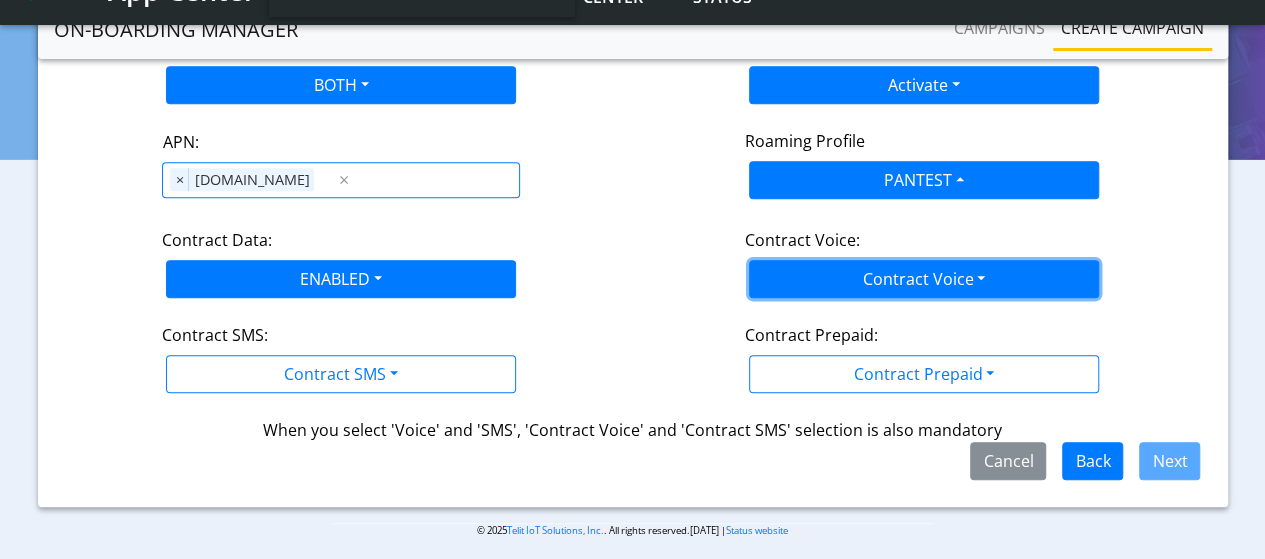 click on "Contract Voice" at bounding box center (924, 279) 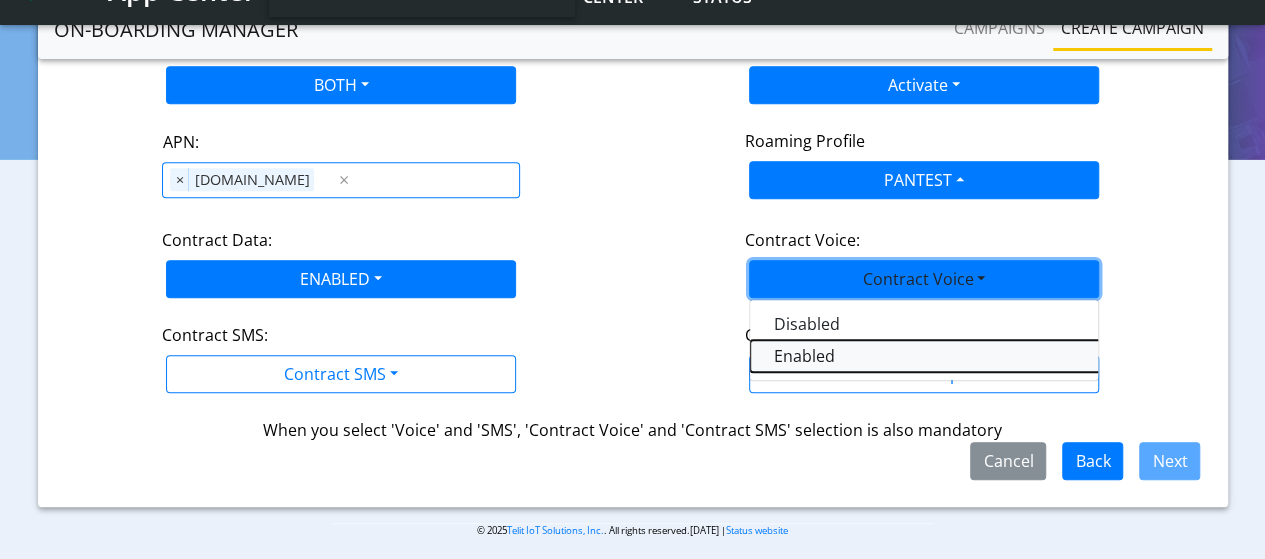 click on "Enabled" at bounding box center [1000, 356] 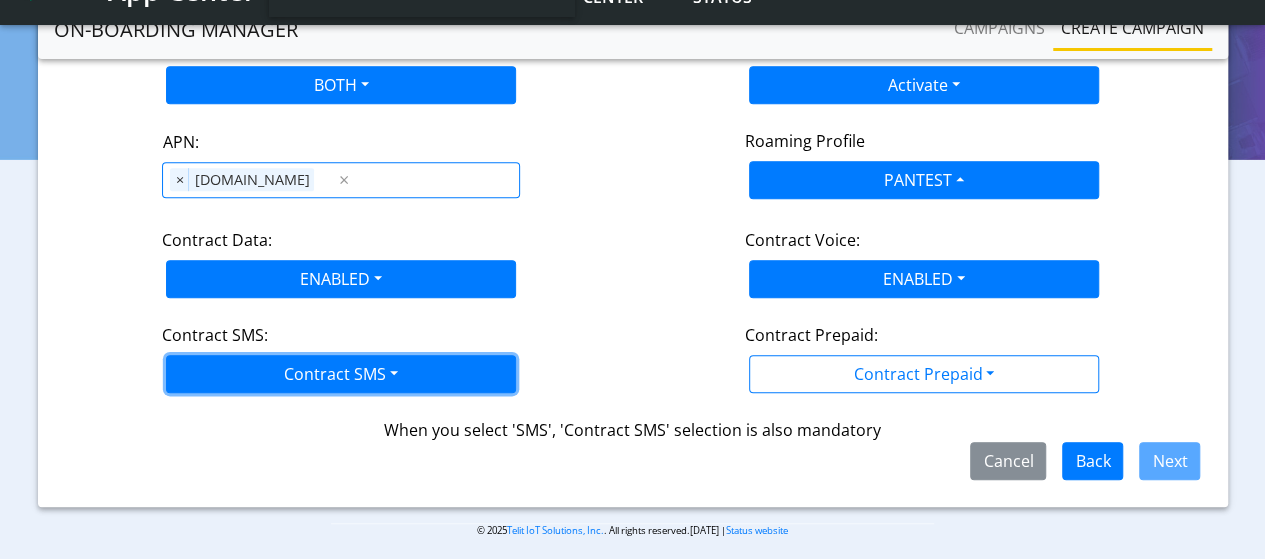 click on "Contract SMS" at bounding box center (341, 374) 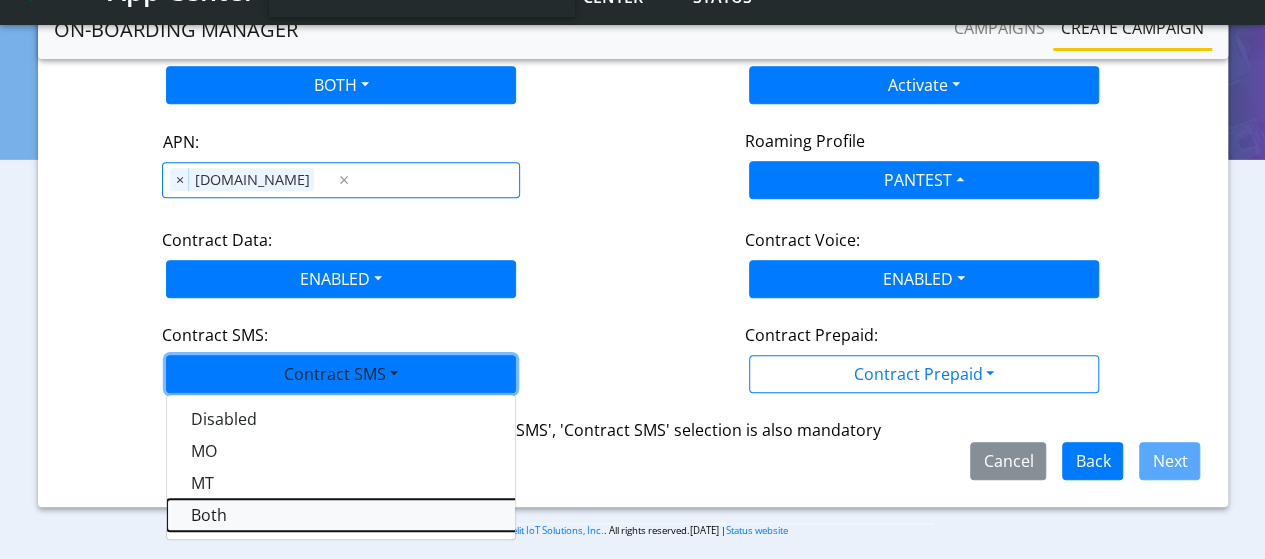 click on "Both" at bounding box center [417, 515] 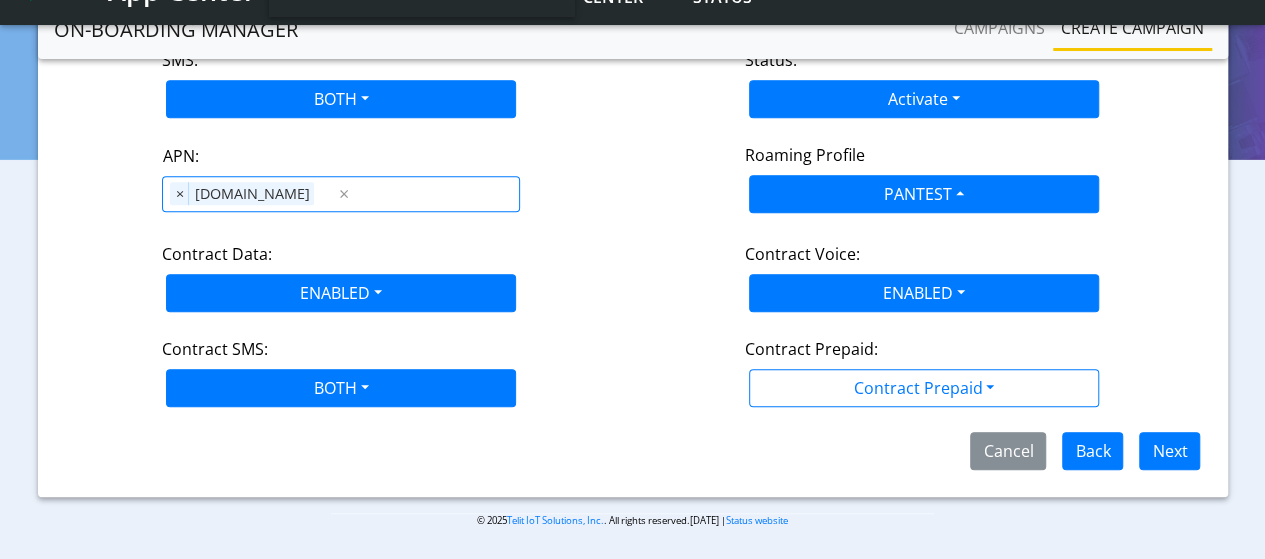 scroll, scrollTop: 399, scrollLeft: 0, axis: vertical 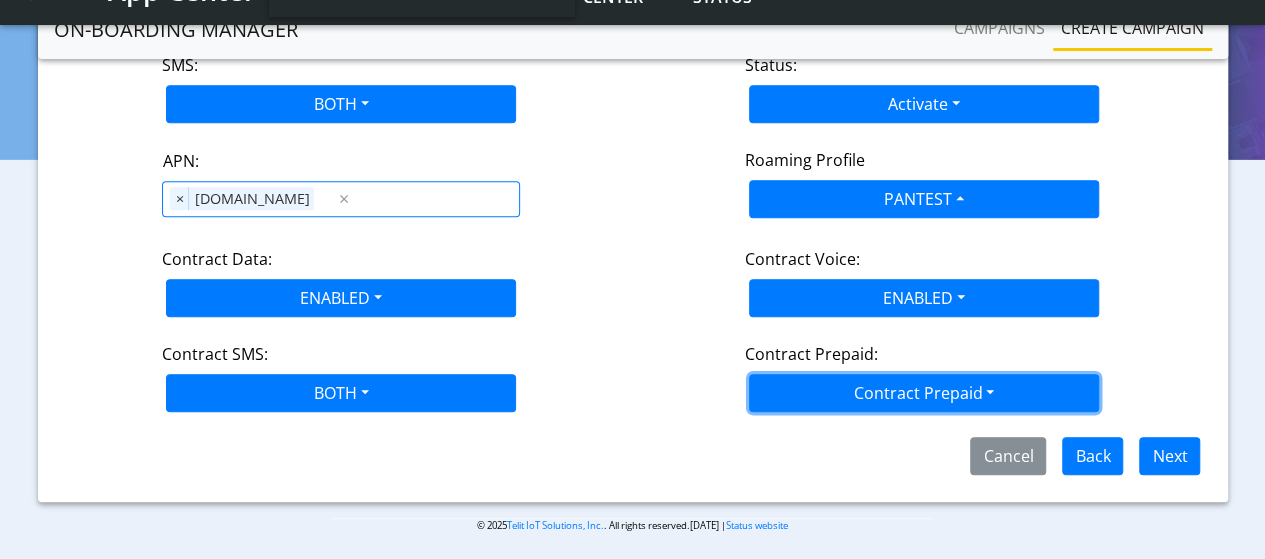 click on "Contract Prepaid" at bounding box center (924, 393) 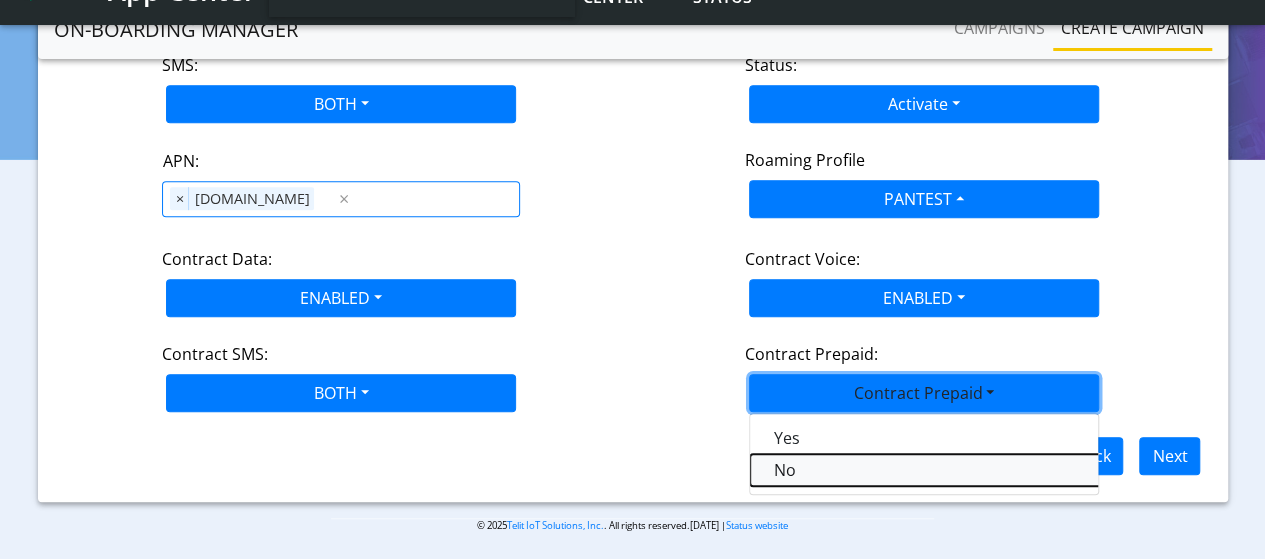 click on "No" at bounding box center [1000, 470] 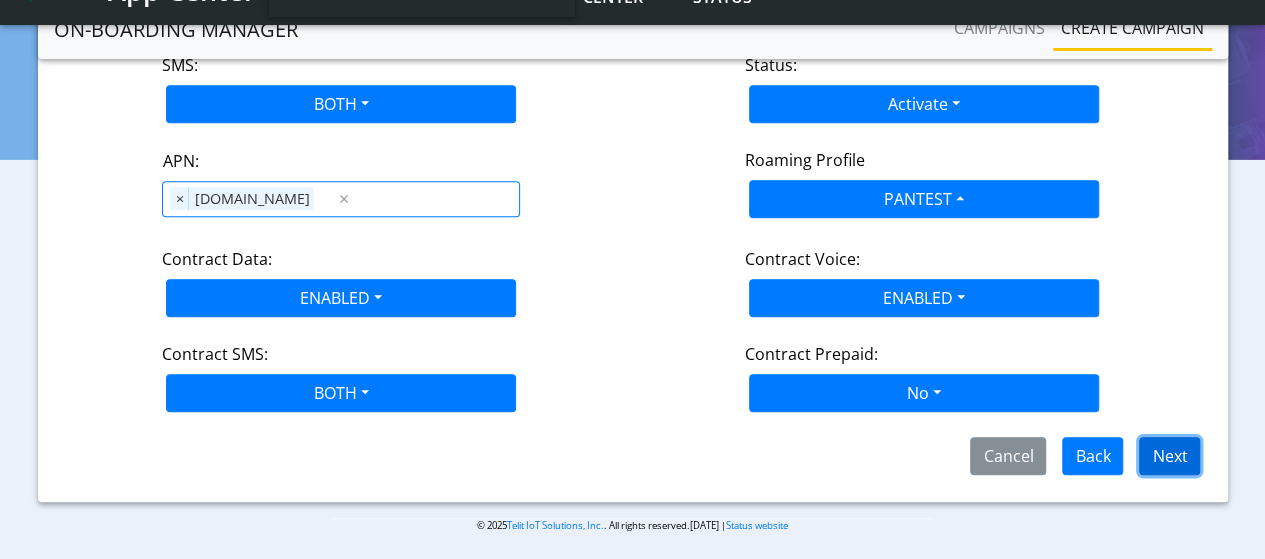 click on "Next" at bounding box center (1169, 456) 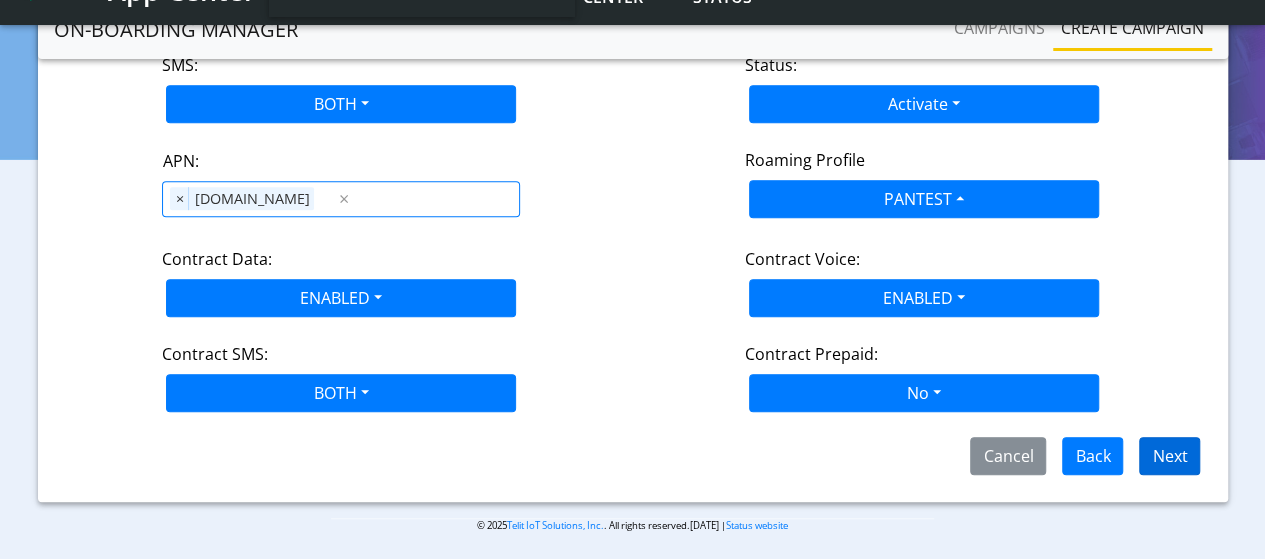 scroll, scrollTop: 318, scrollLeft: 0, axis: vertical 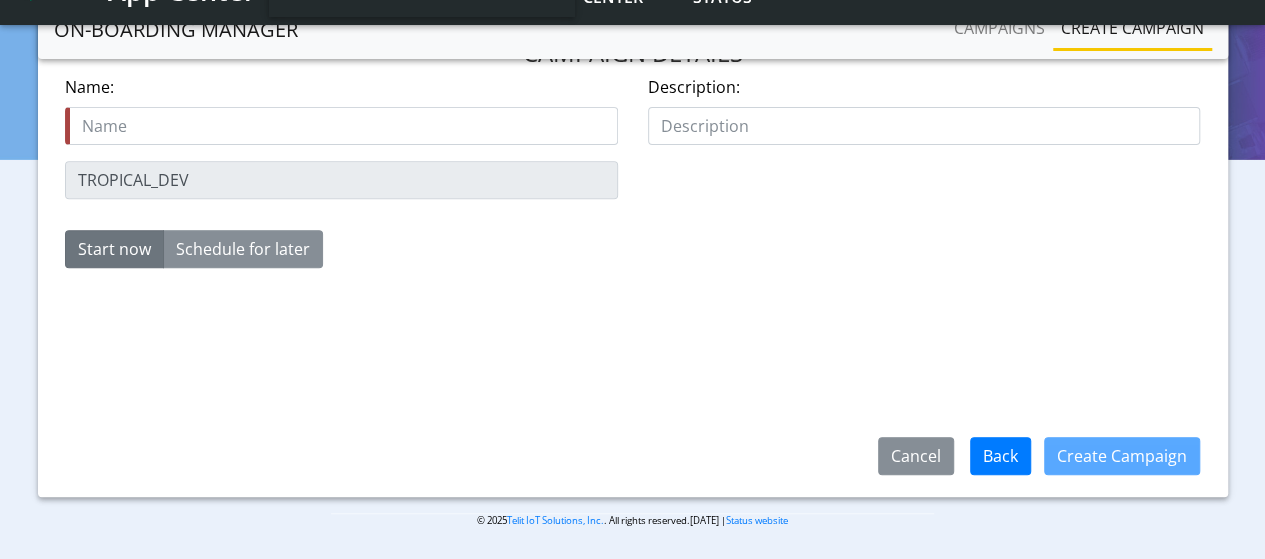 click at bounding box center (341, 126) 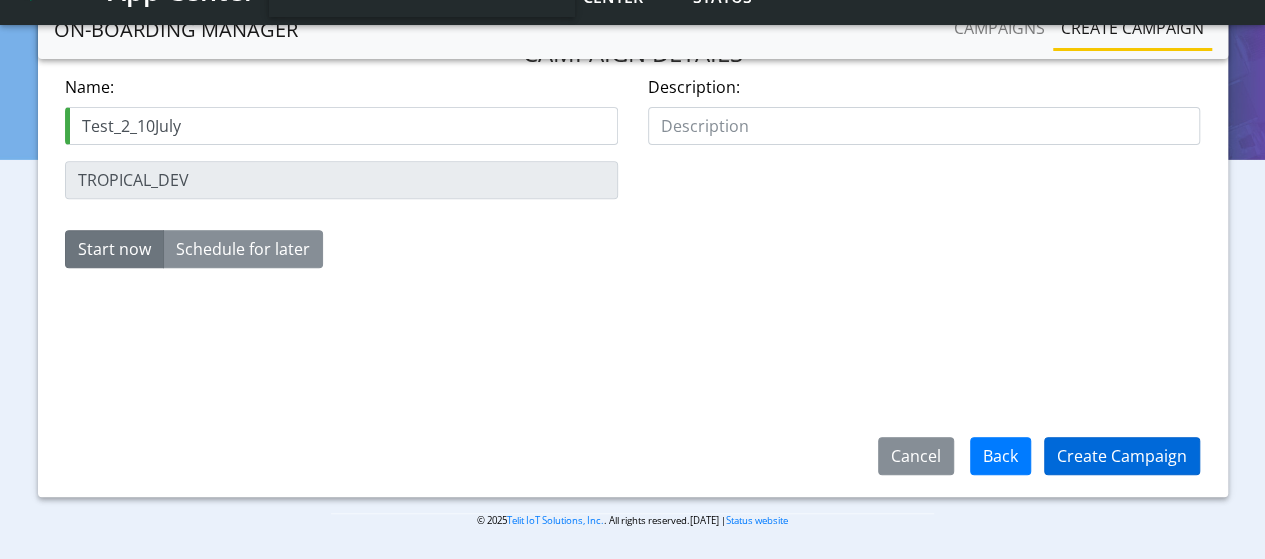 type on "Test_2_10July" 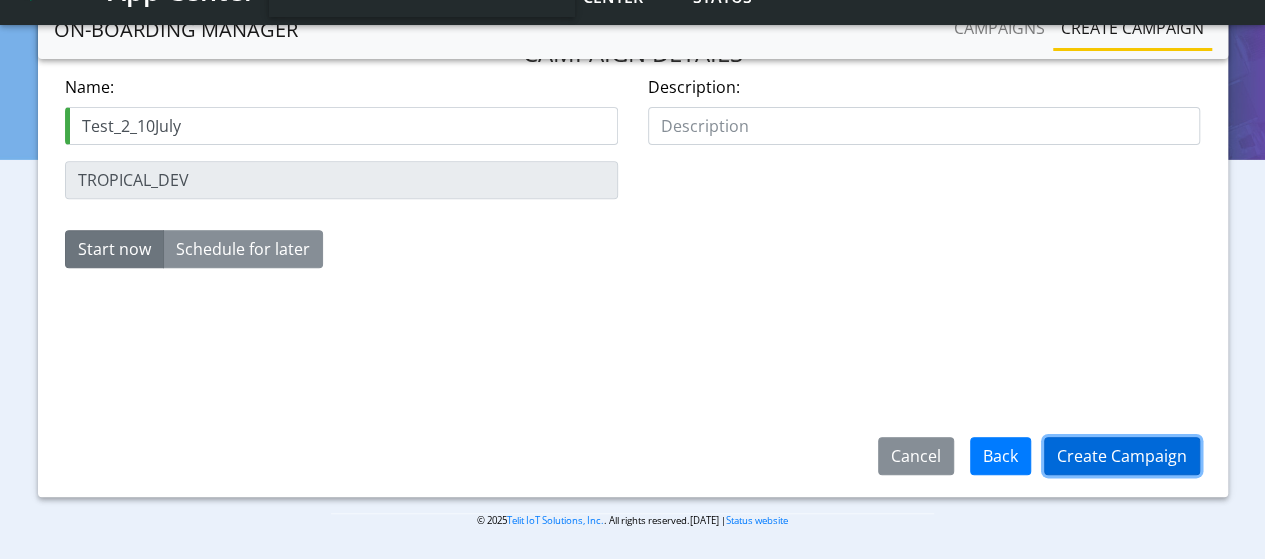 click on "Create Campaign" at bounding box center (1122, 456) 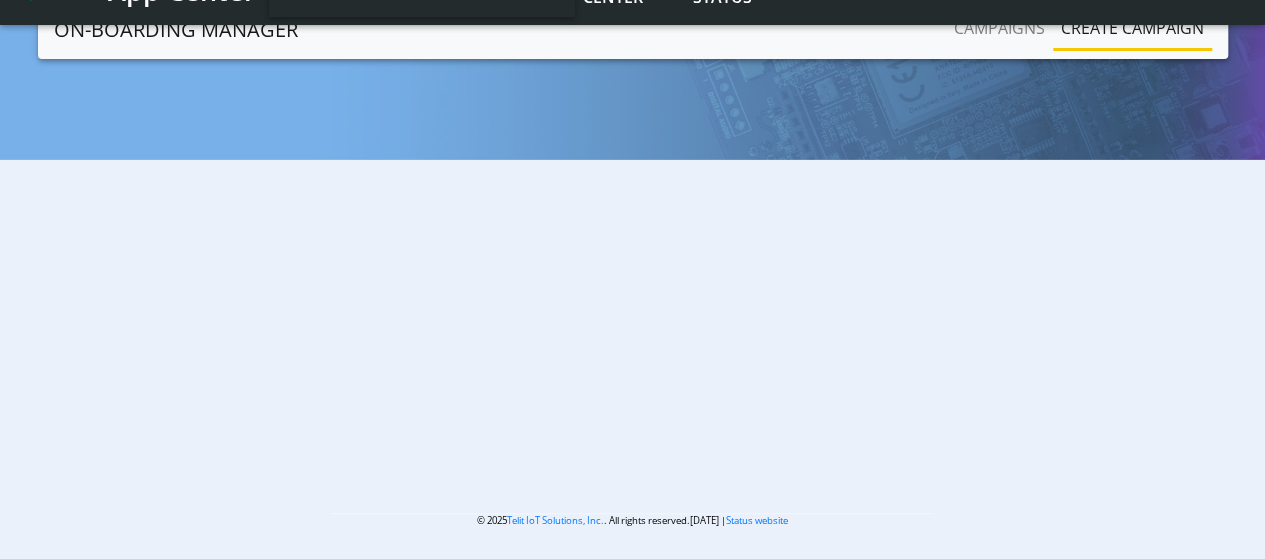 scroll, scrollTop: 0, scrollLeft: 0, axis: both 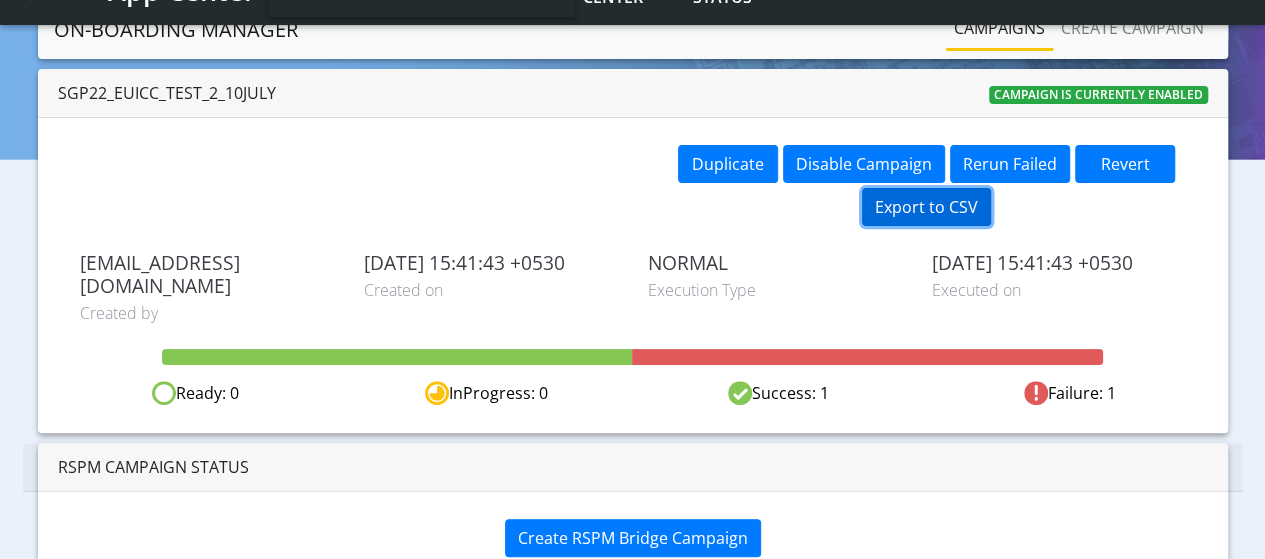 click on "Export to CSV" at bounding box center [926, 207] 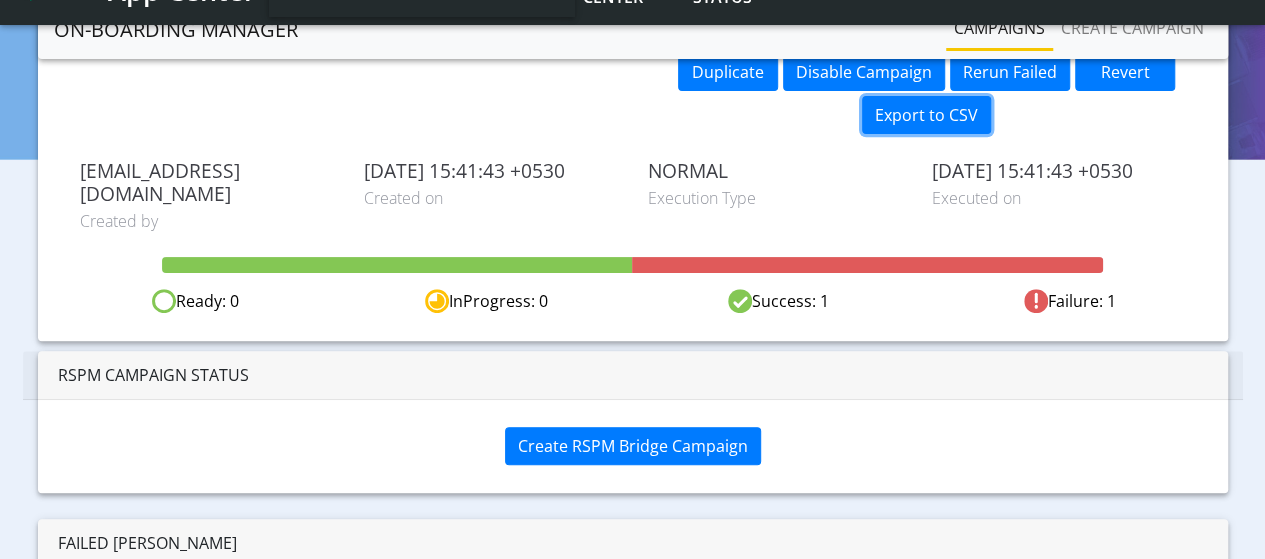 scroll, scrollTop: 300, scrollLeft: 0, axis: vertical 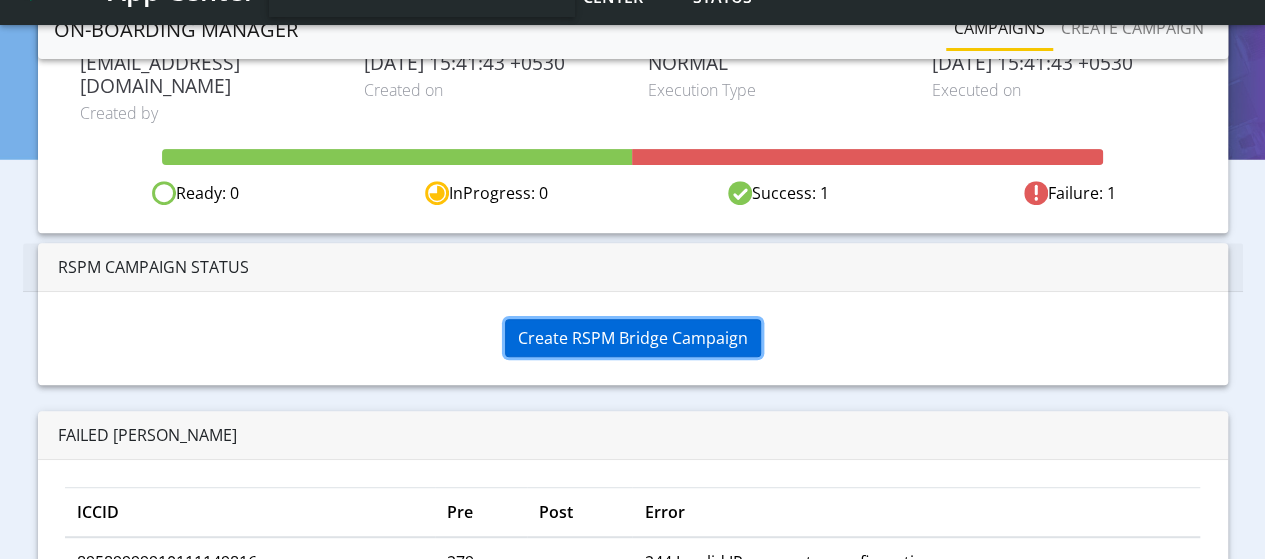 click on "Create RSPM Bridge Campaign" at bounding box center [633, 338] 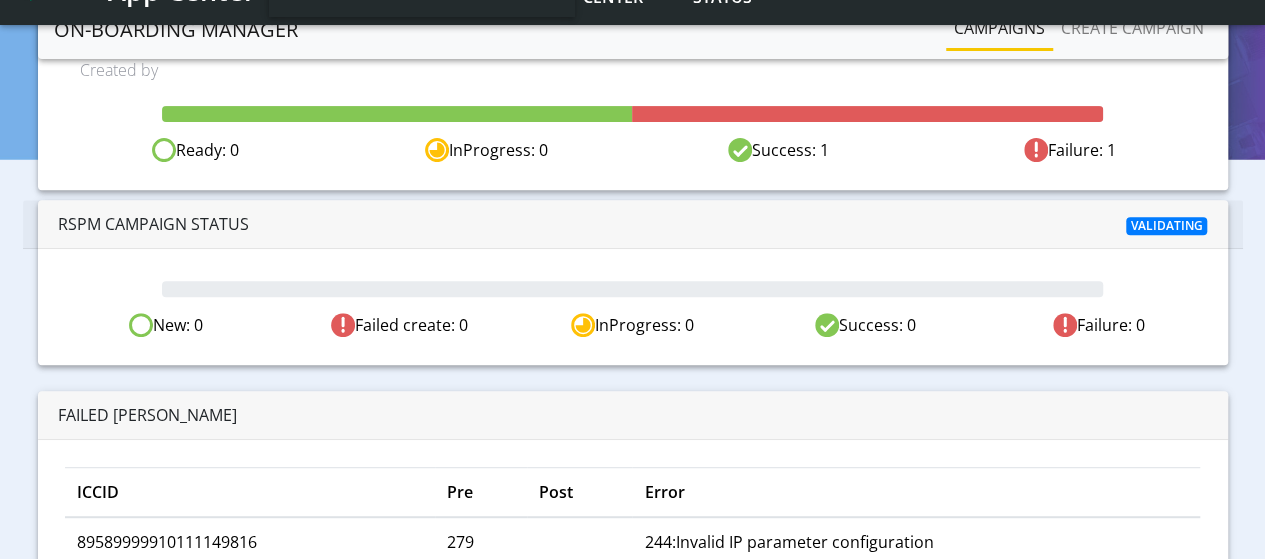 scroll, scrollTop: 386, scrollLeft: 0, axis: vertical 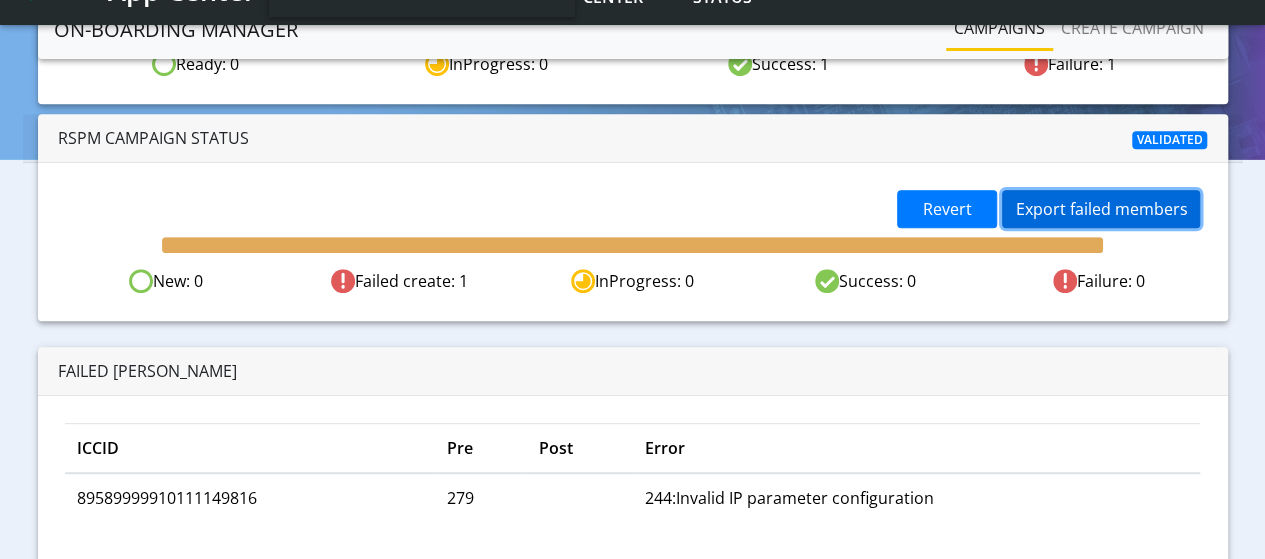 click on "Export failed members" at bounding box center [1101, 209] 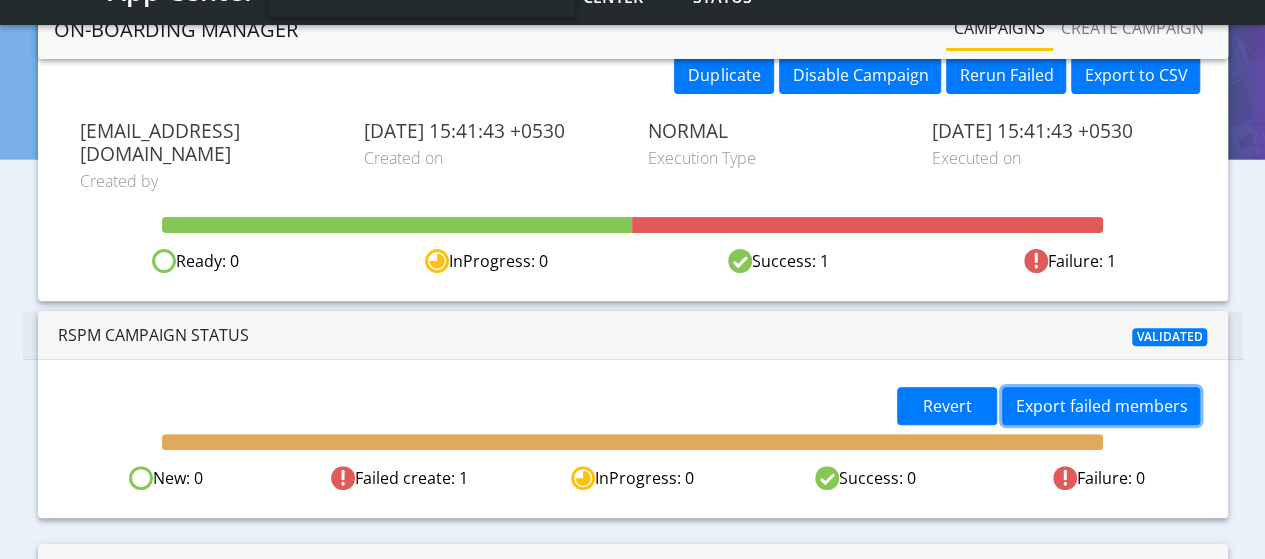 scroll, scrollTop: 0, scrollLeft: 0, axis: both 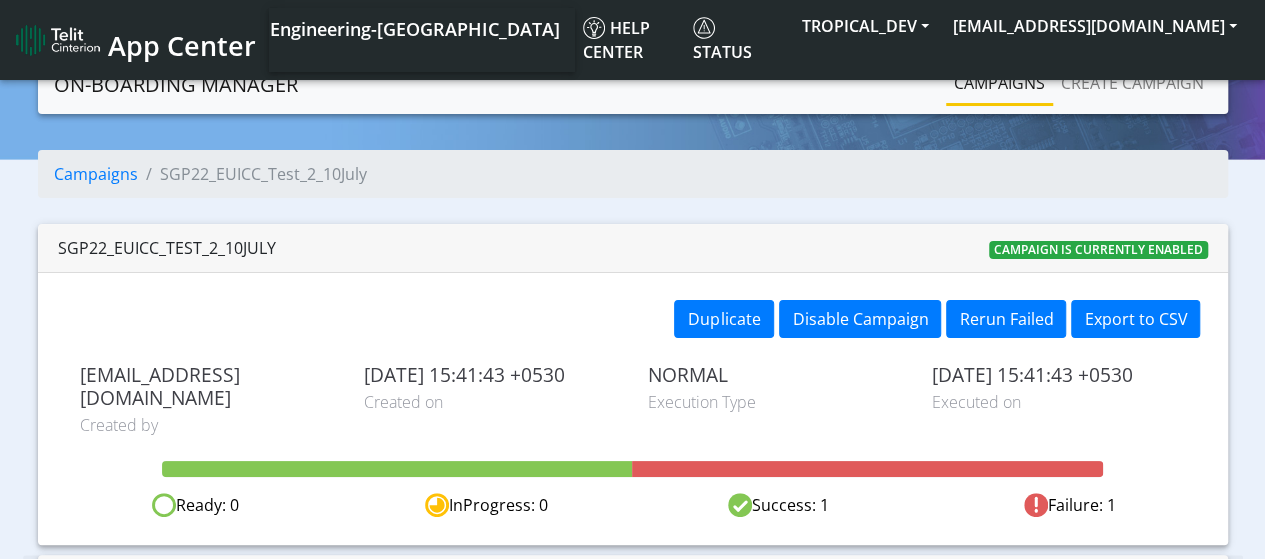 drag, startPoint x: 97, startPoint y: 250, endPoint x: 272, endPoint y: 246, distance: 175.04572 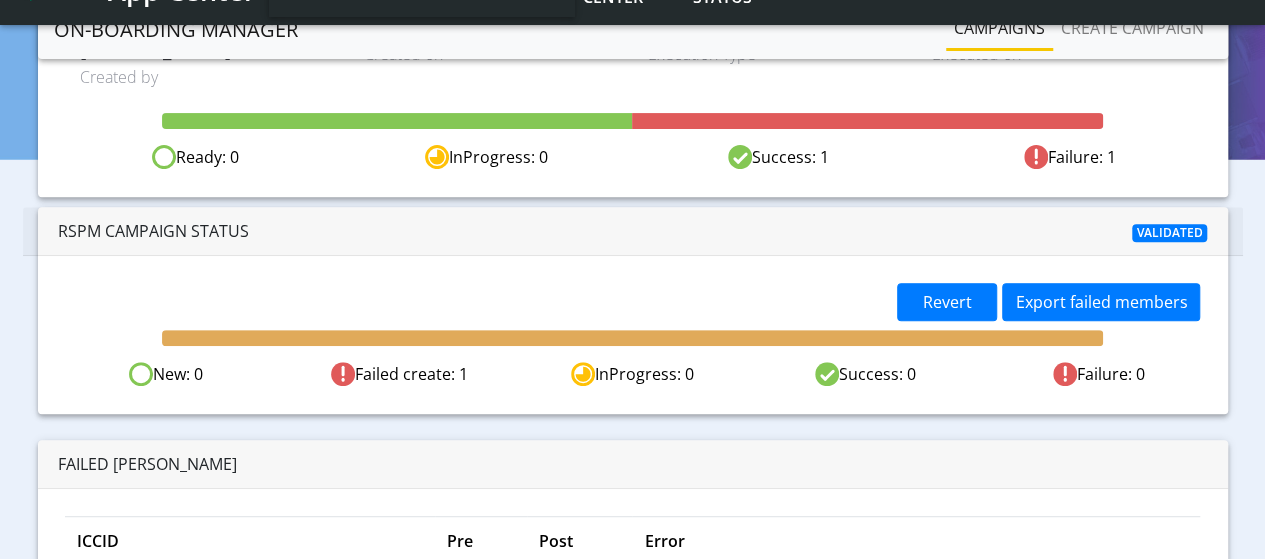 scroll, scrollTop: 300, scrollLeft: 0, axis: vertical 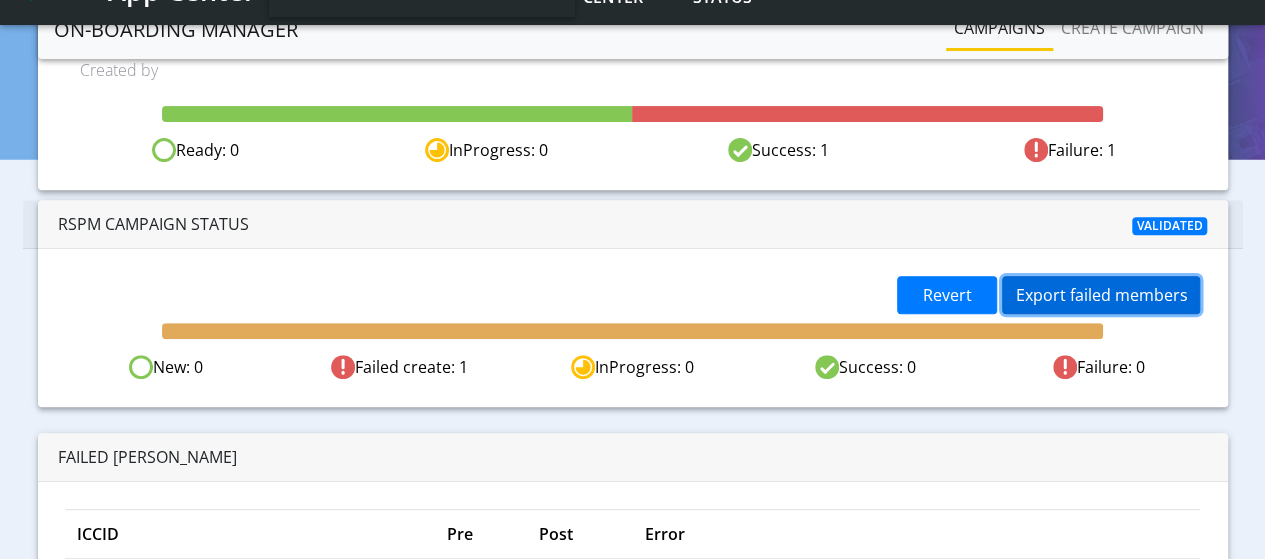 click on "Export failed members" at bounding box center [1101, 295] 